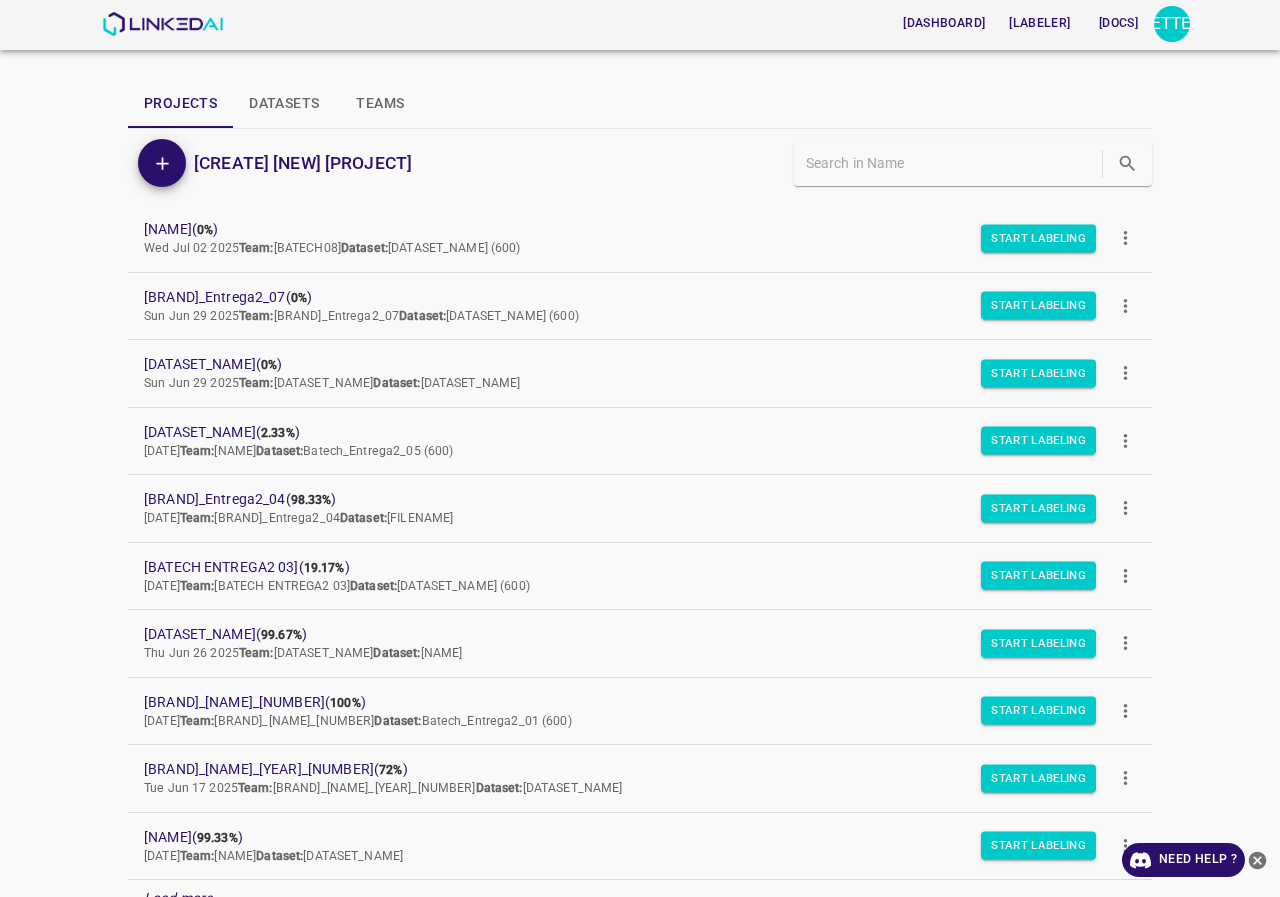 scroll, scrollTop: 0, scrollLeft: 0, axis: both 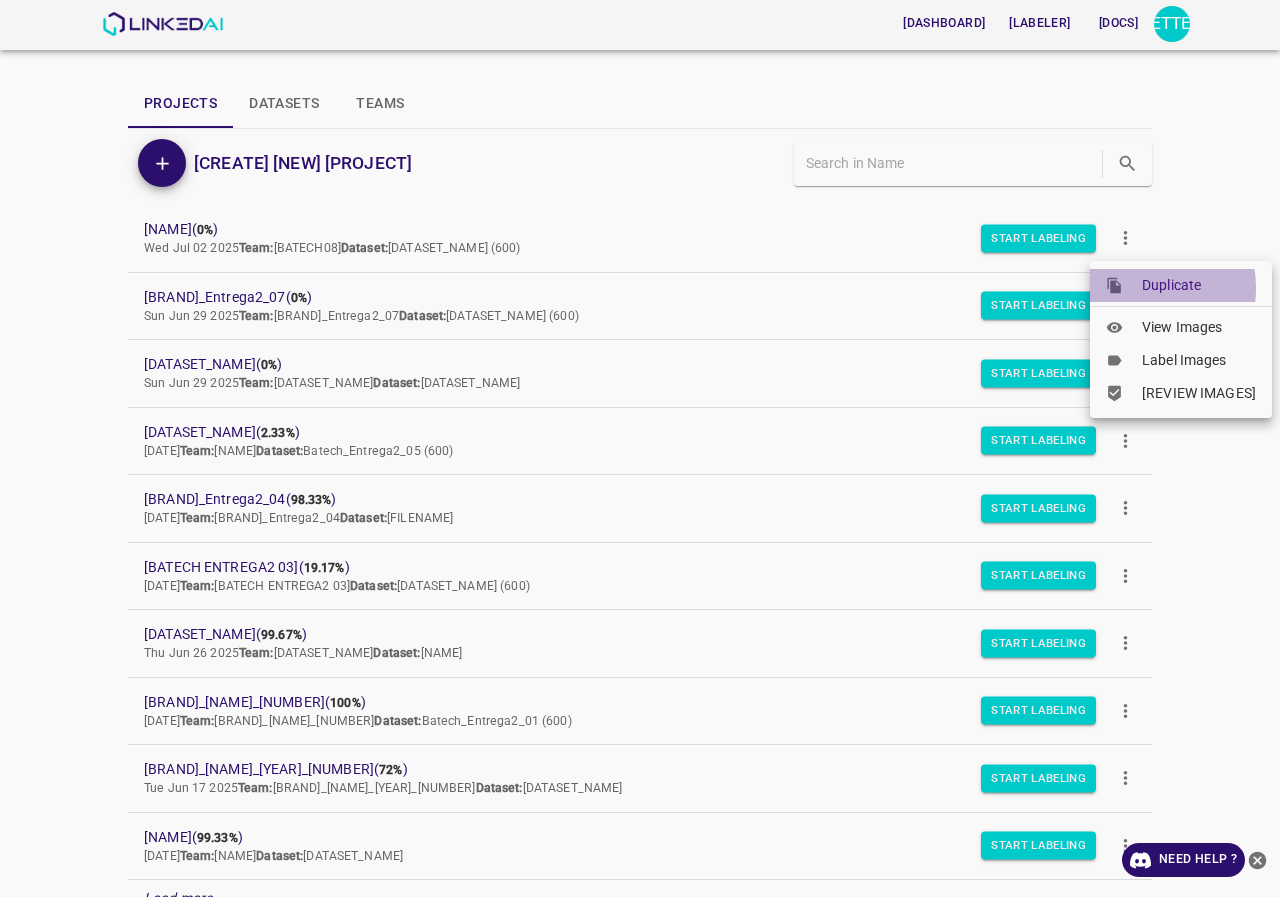 click at bounding box center [1124, 286] 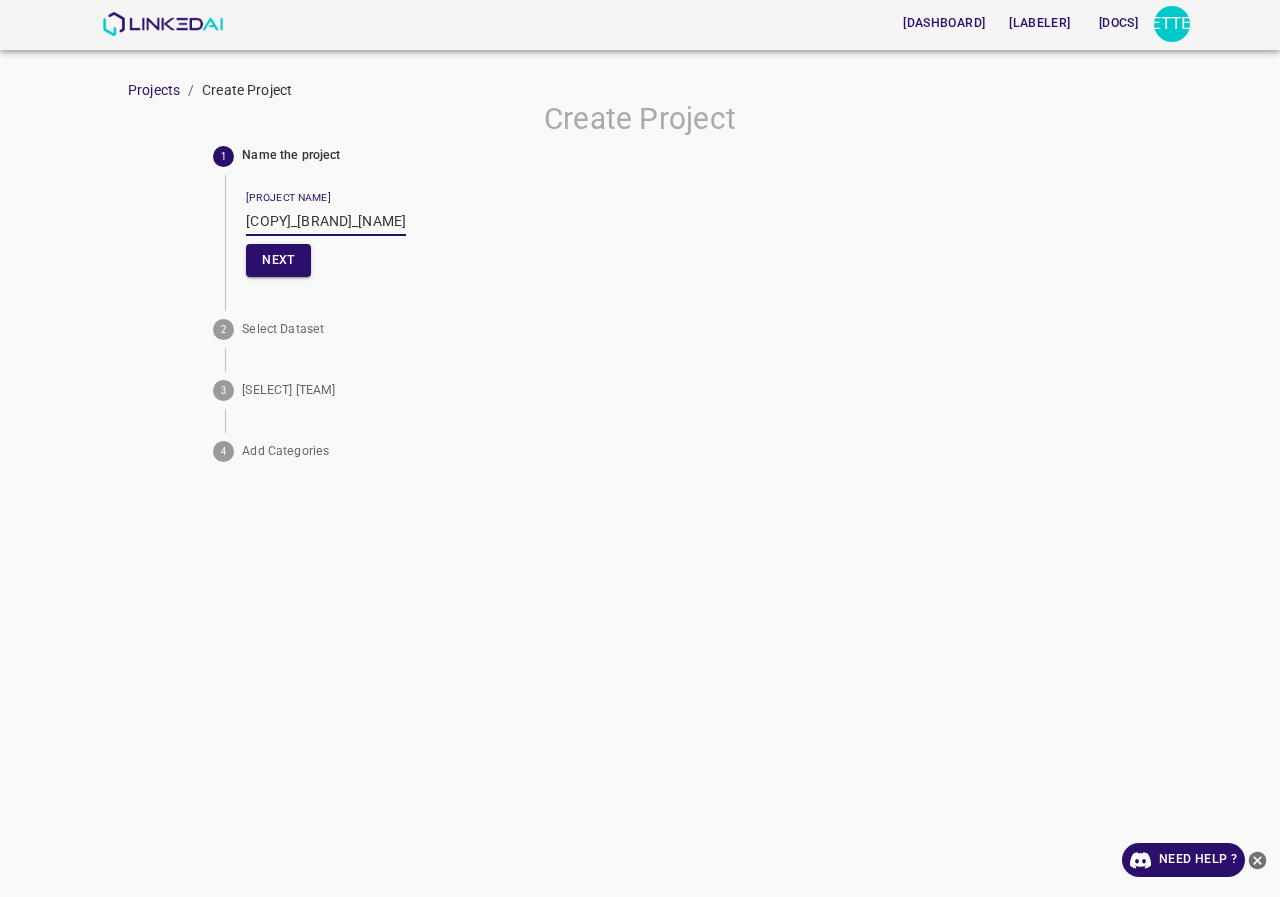 drag, startPoint x: 288, startPoint y: 226, endPoint x: 123, endPoint y: 225, distance: 165.00304 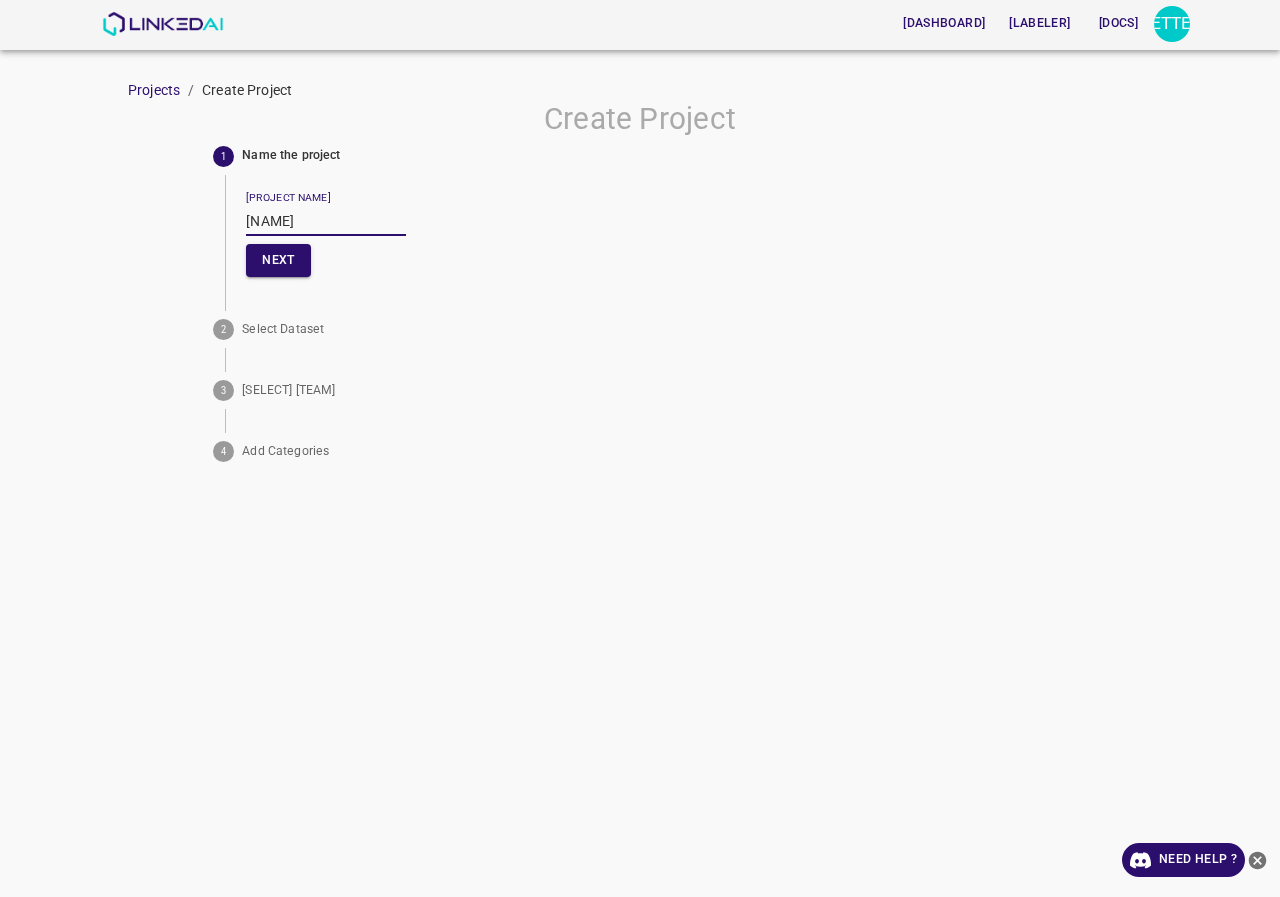 click on "[NAME]" at bounding box center [326, 221] 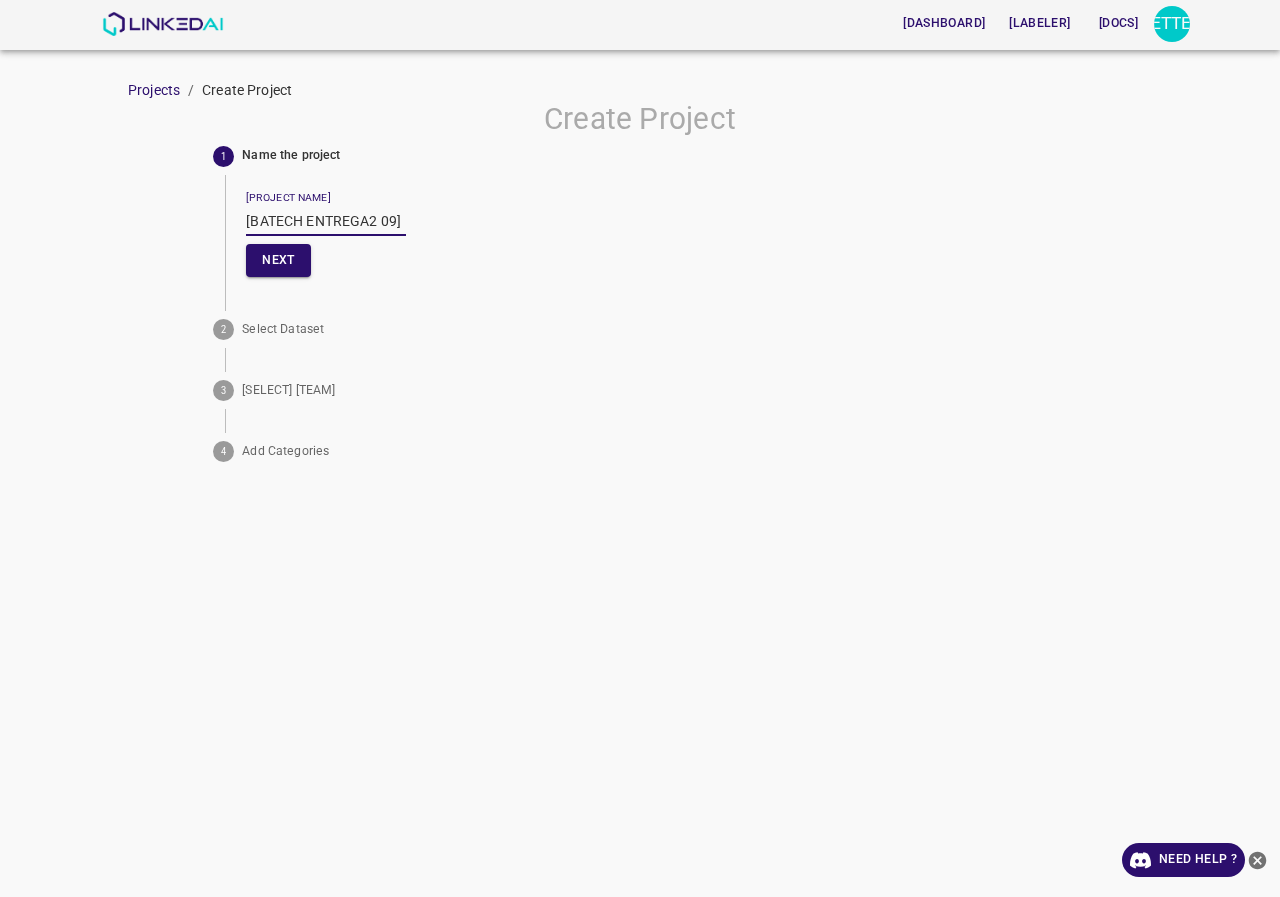 drag, startPoint x: 388, startPoint y: 223, endPoint x: 132, endPoint y: 227, distance: 256.03125 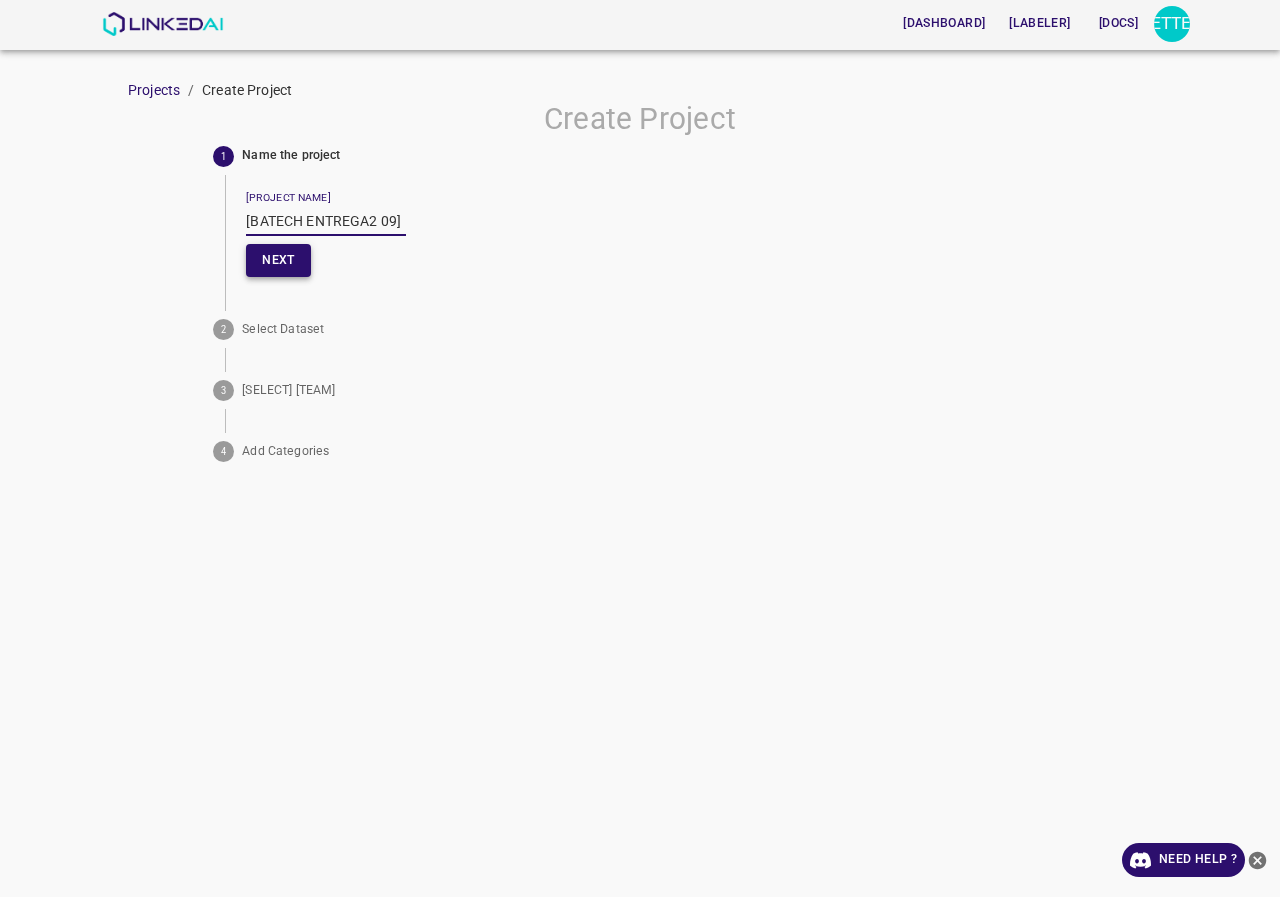 type on "[BATECH ENTREGA2 09]" 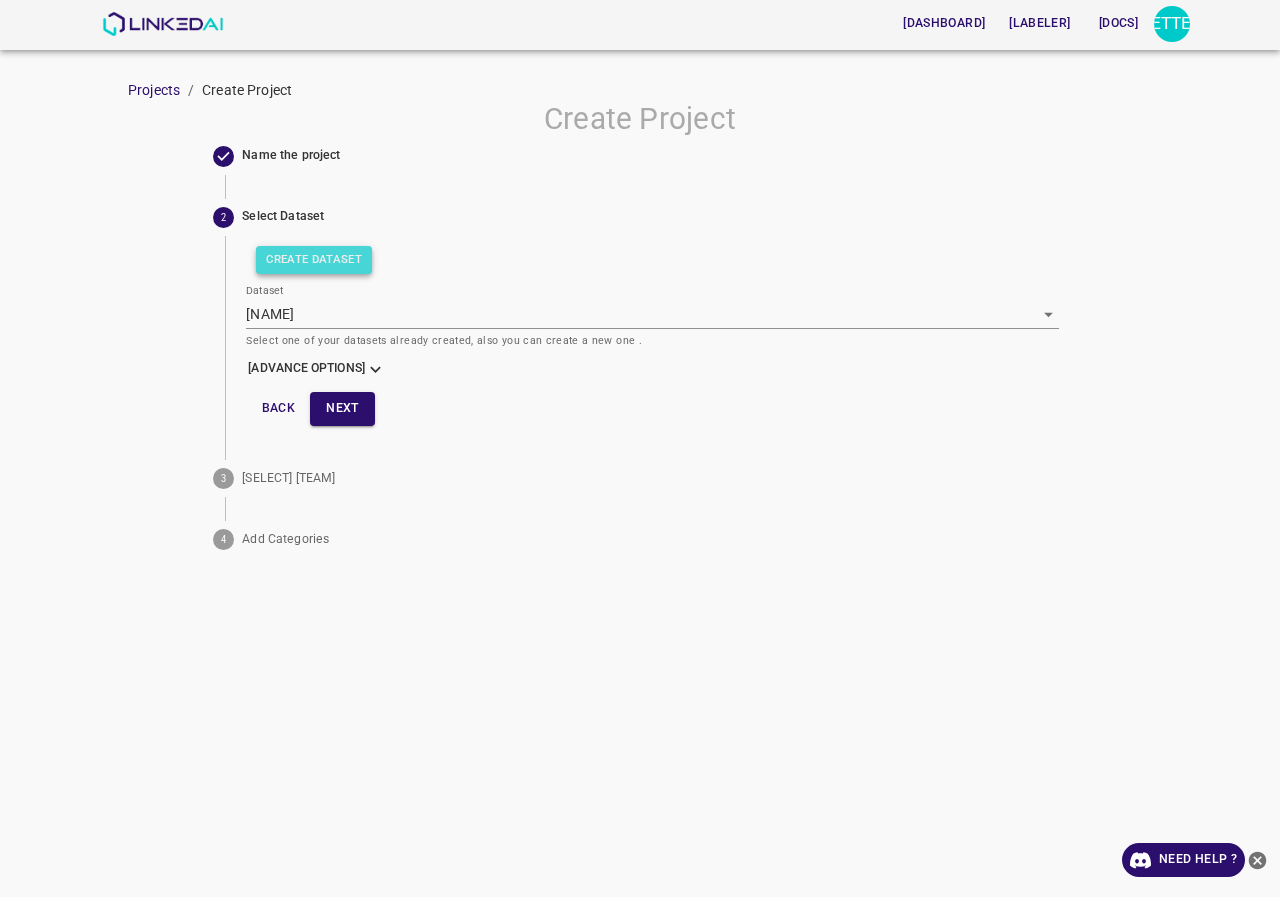 click on "Create Dataset" at bounding box center (314, 260) 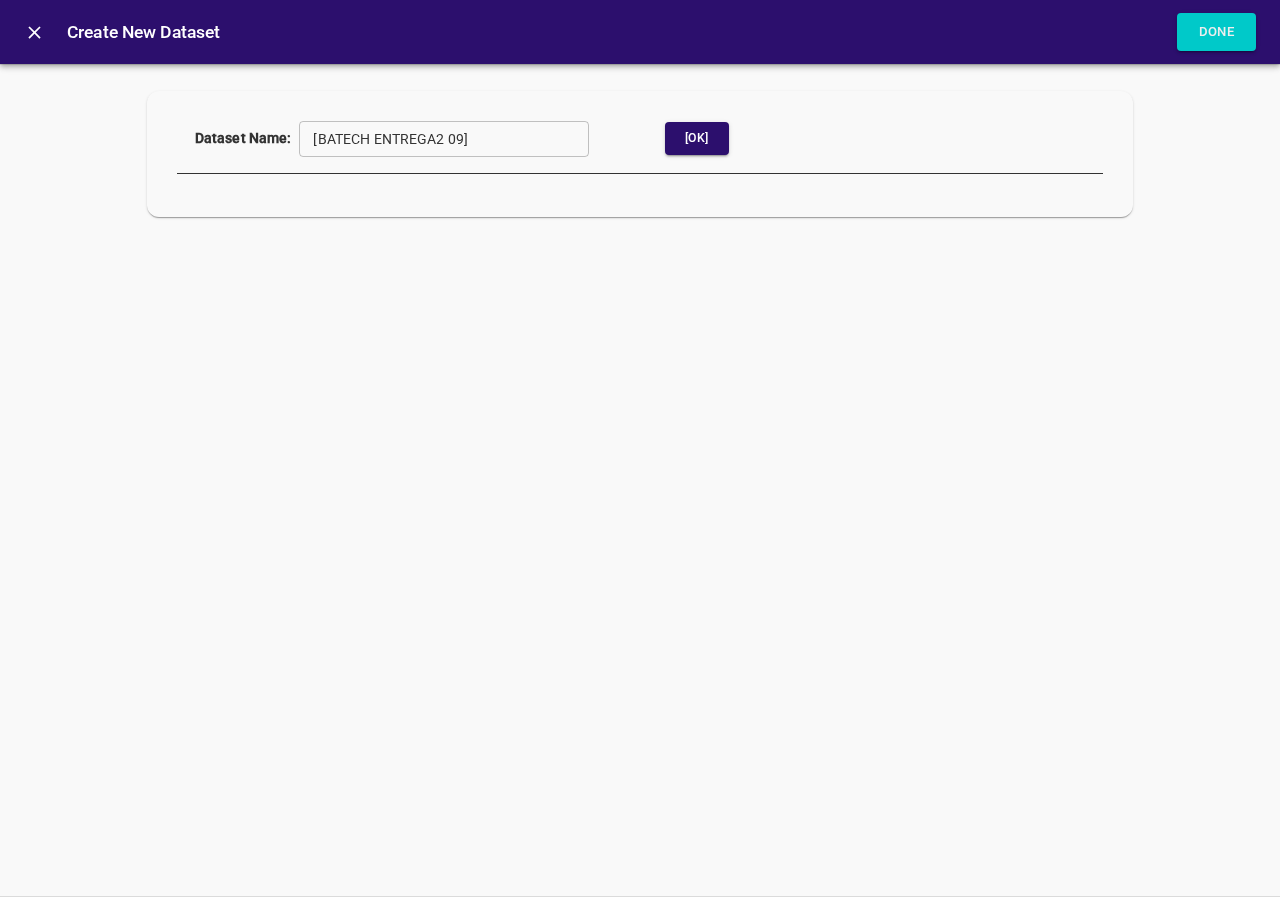 click on "[OK]" at bounding box center (697, 139) 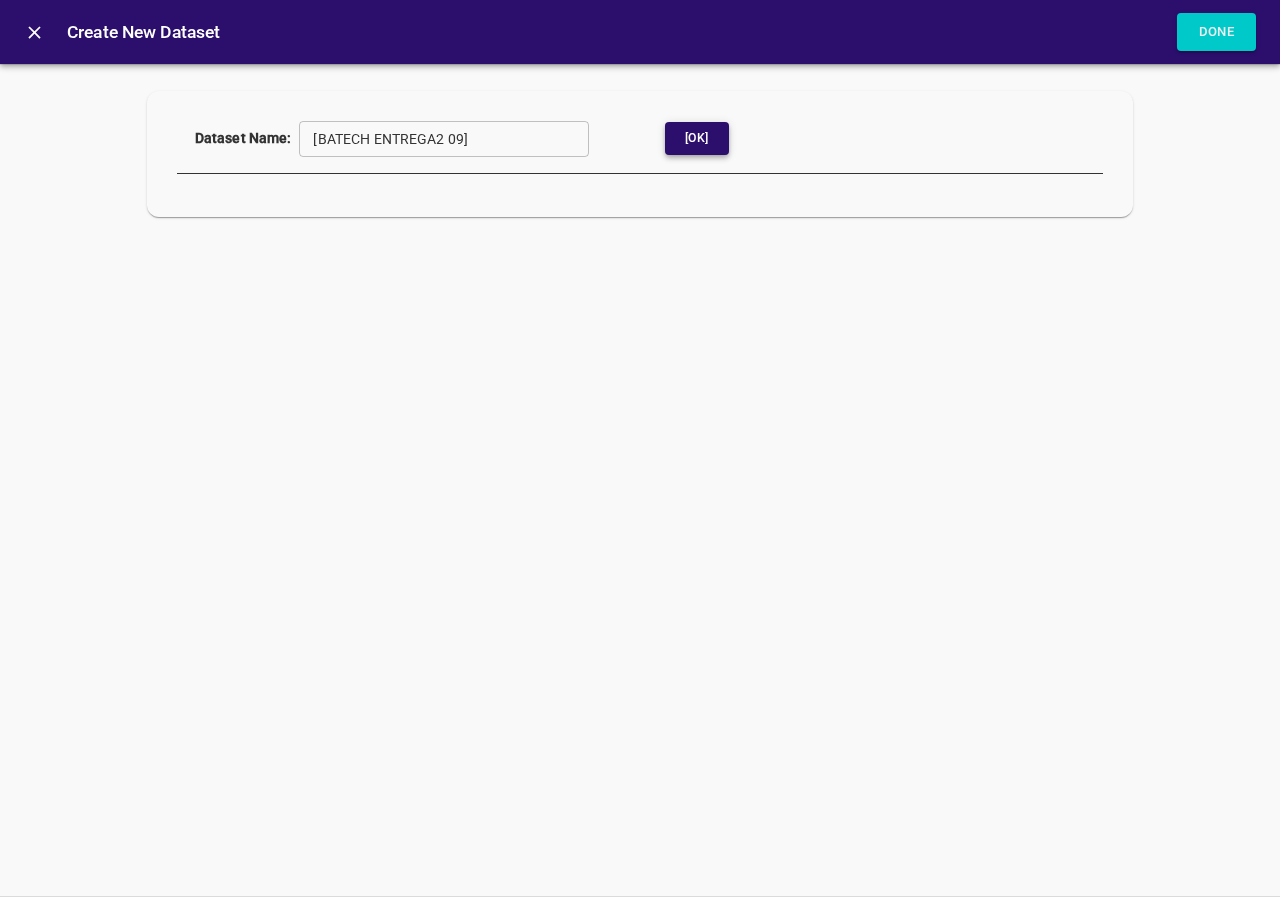 click on "[OK]" at bounding box center [697, 138] 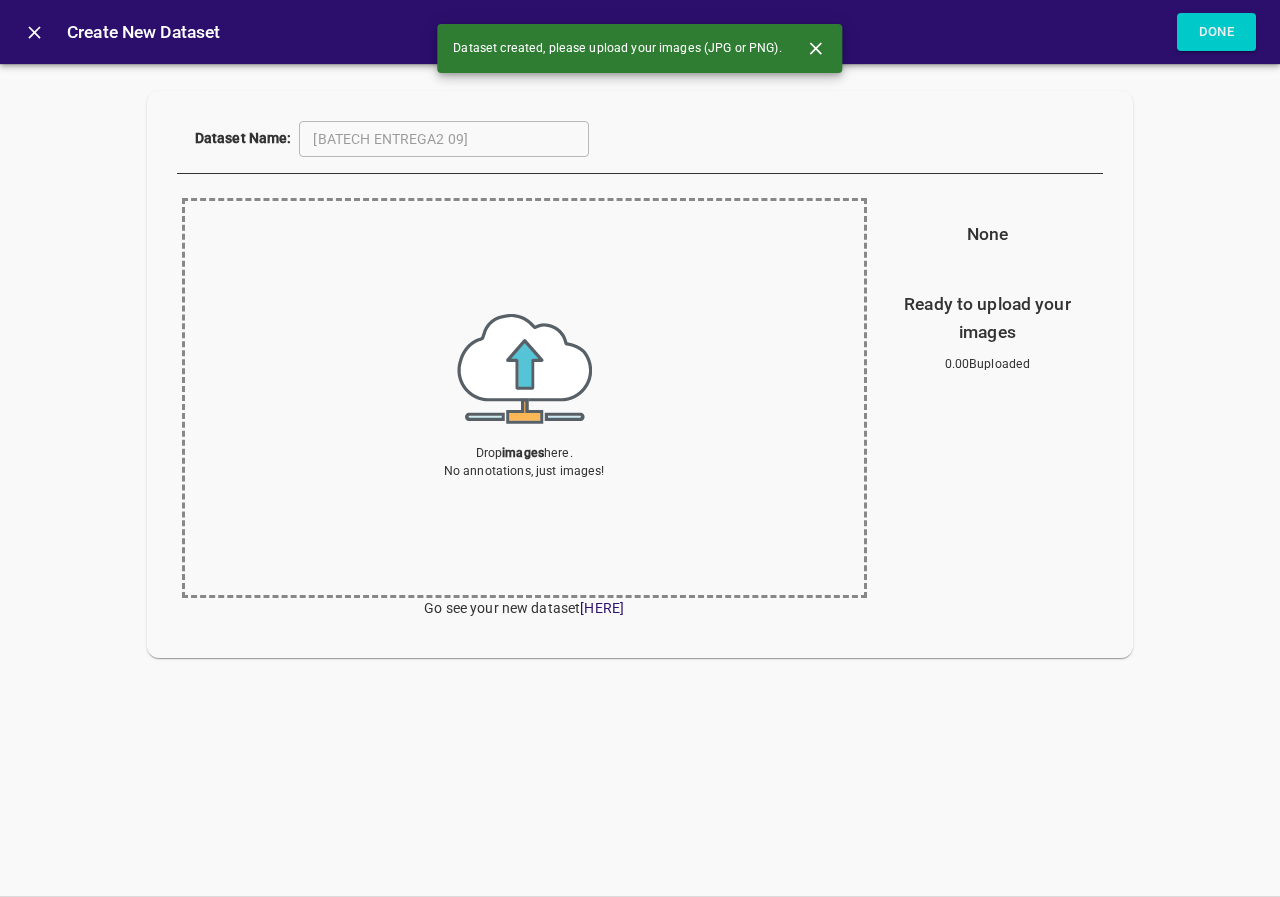 click at bounding box center [524, 369] 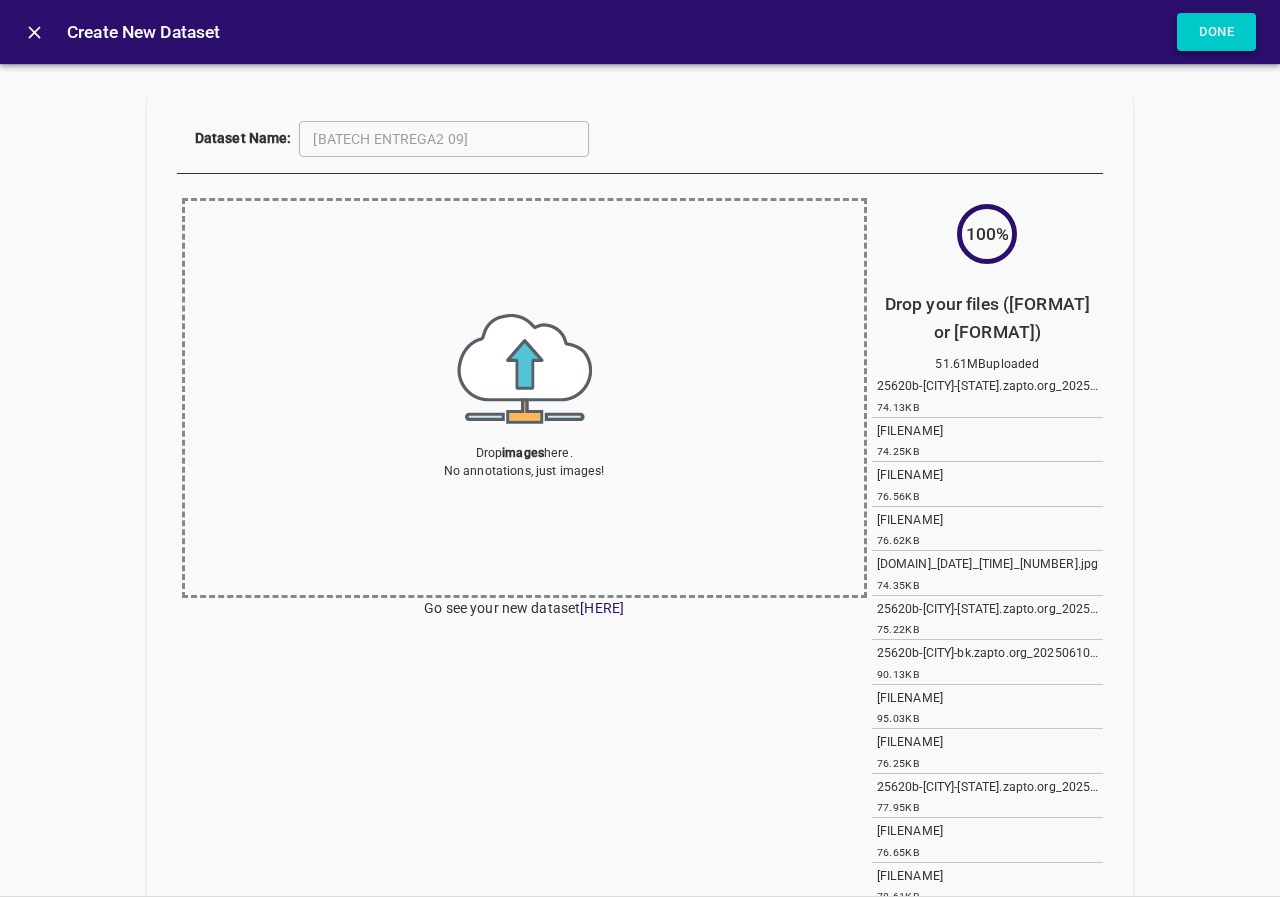 click on "Done" at bounding box center [1217, 32] 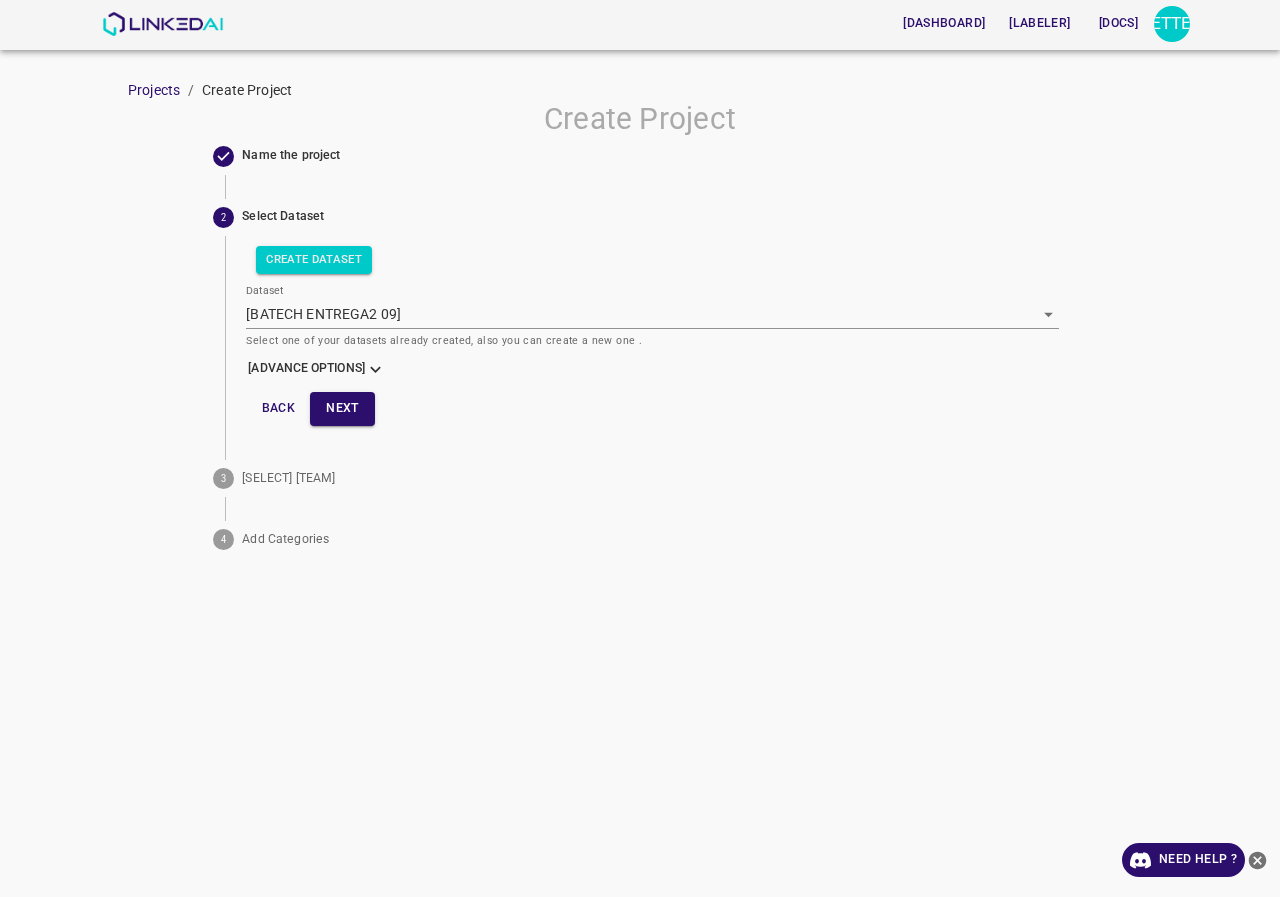 click at bounding box center (375, 369) 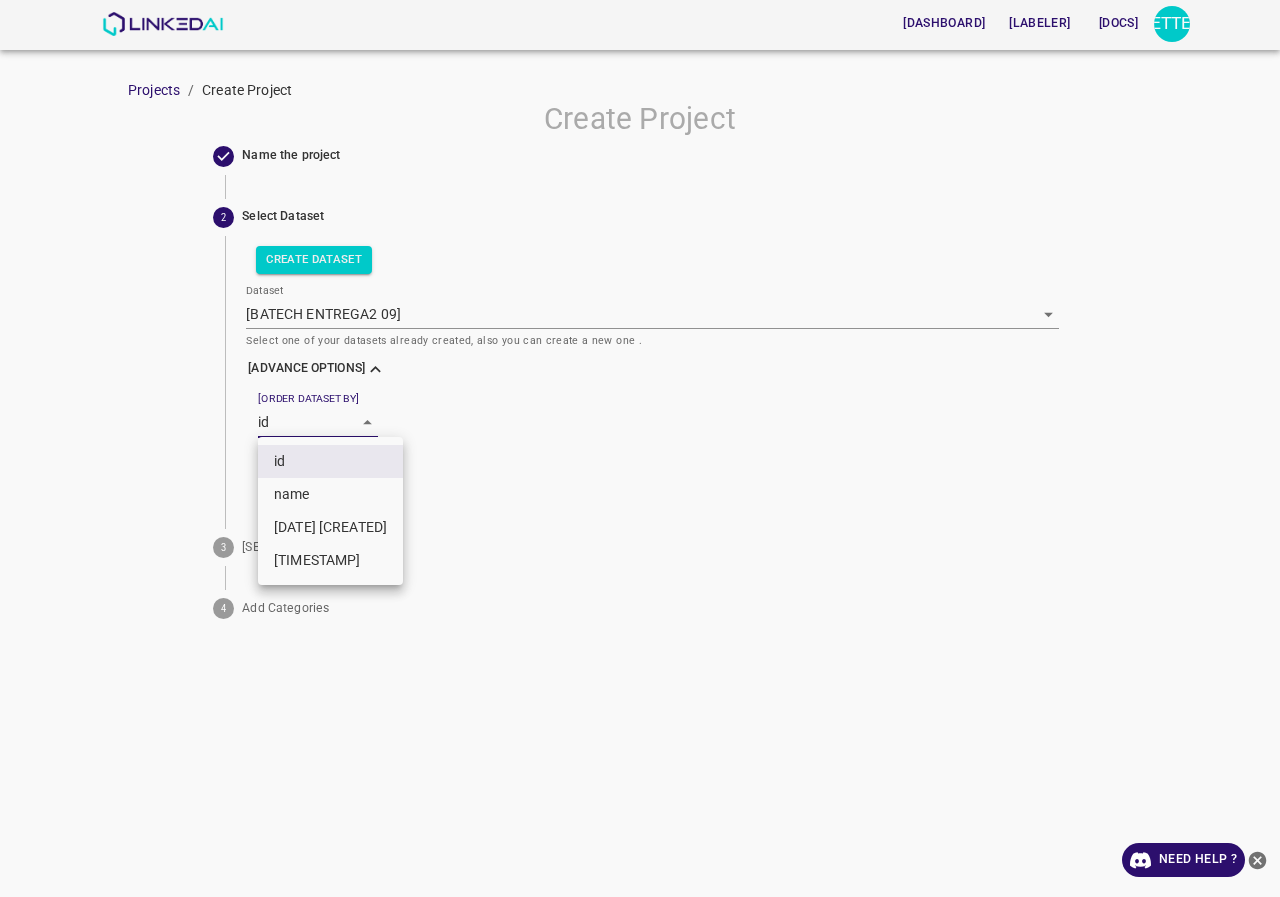 click on "Create Project 1 Name the project Project Name Batech_Entrega2_09 Next 2 Select Dataset 3 Select Team 4 Add Categories" at bounding box center [640, 448] 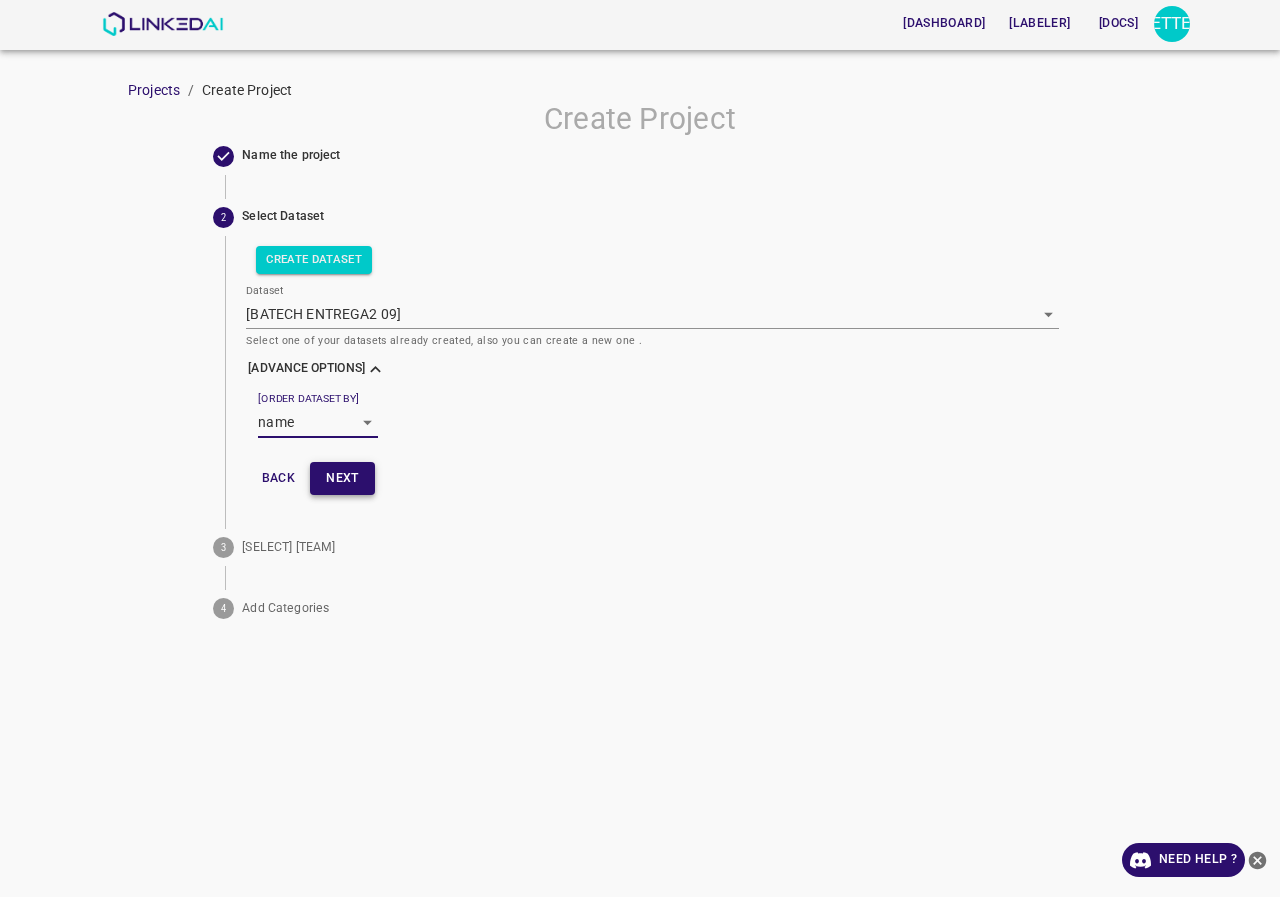 click on "Next" at bounding box center [342, 478] 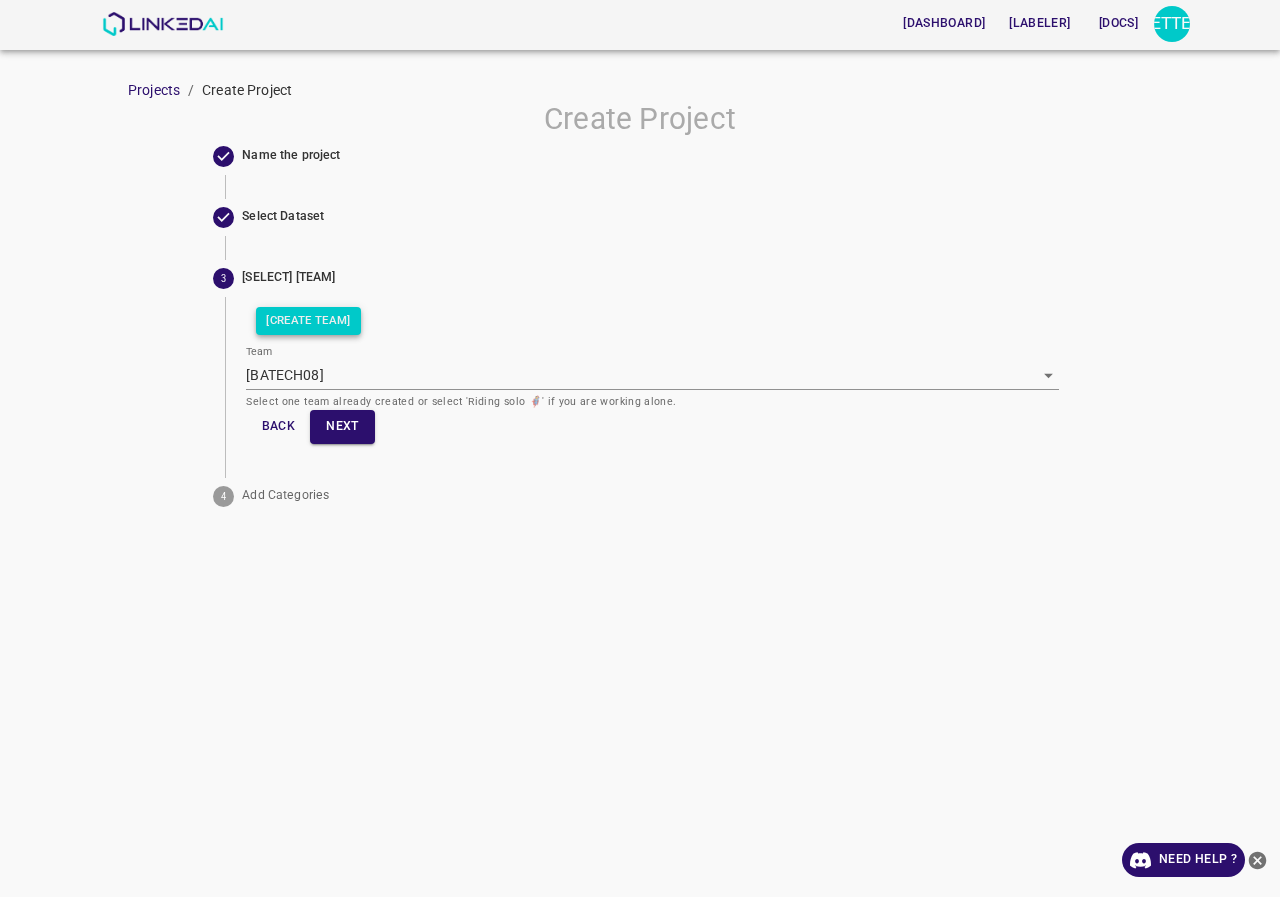 click on "[CREATE TEAM]" at bounding box center [308, 321] 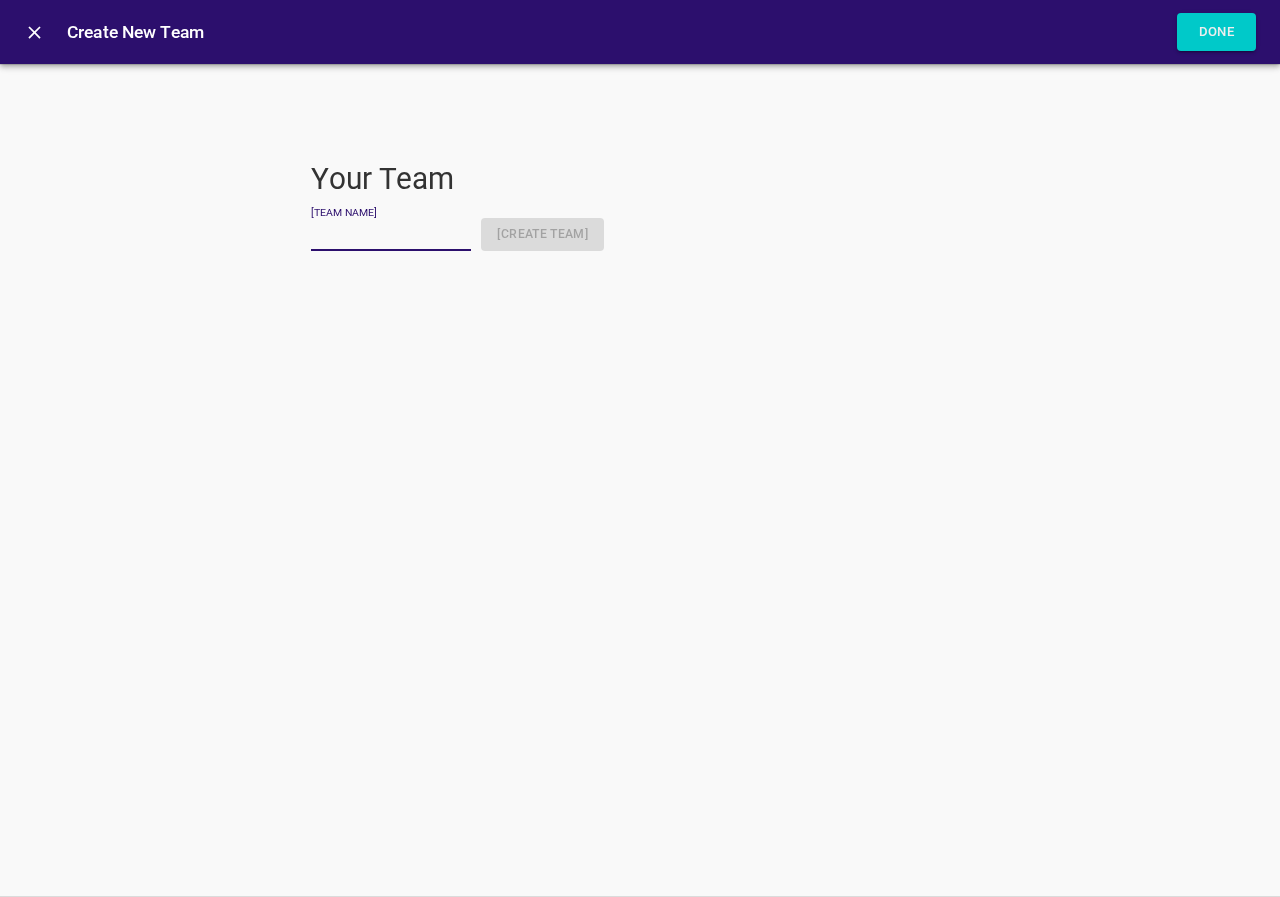 click on "[TEAM NAME]" at bounding box center (391, 236) 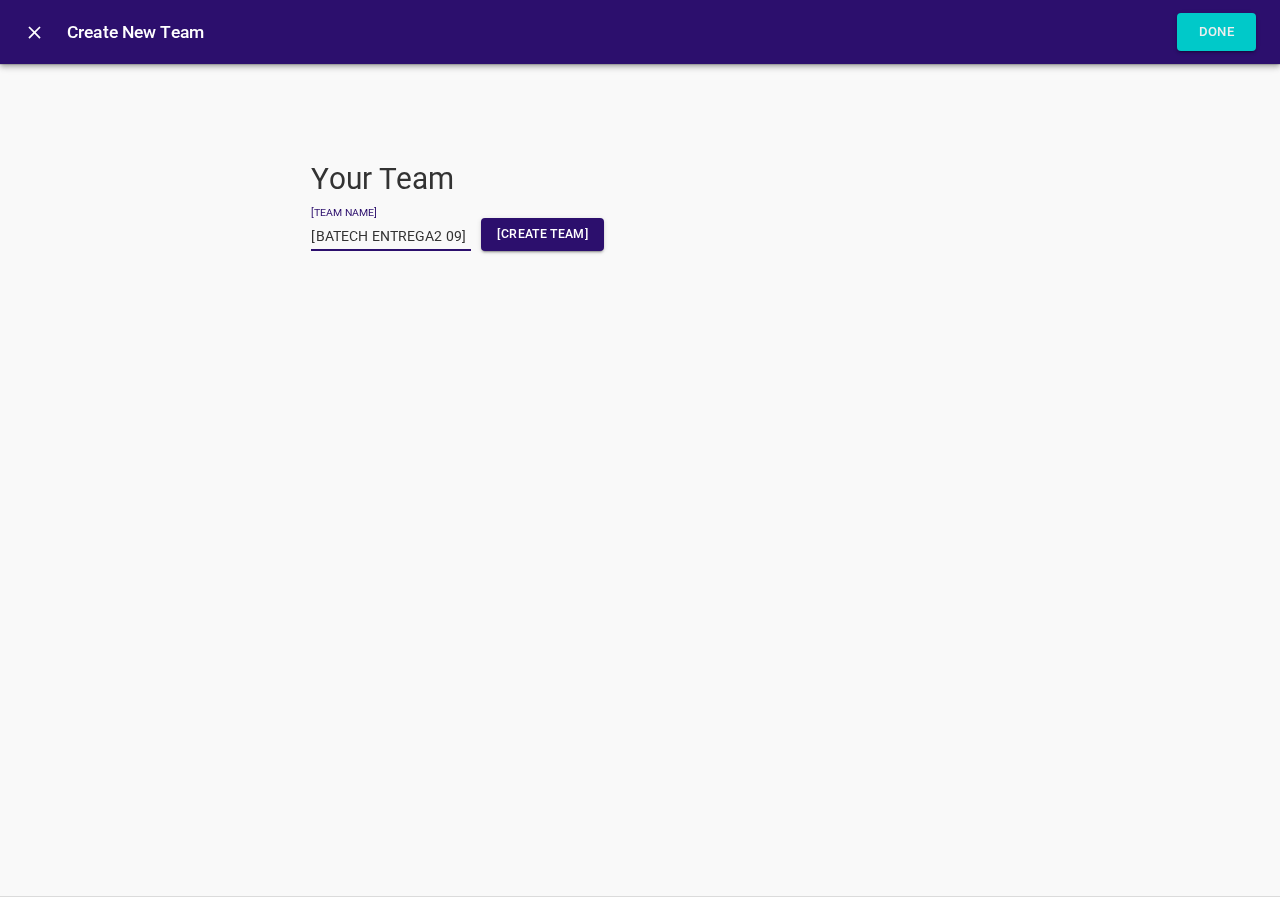 type on "[BATECH ENTREGA2 09]" 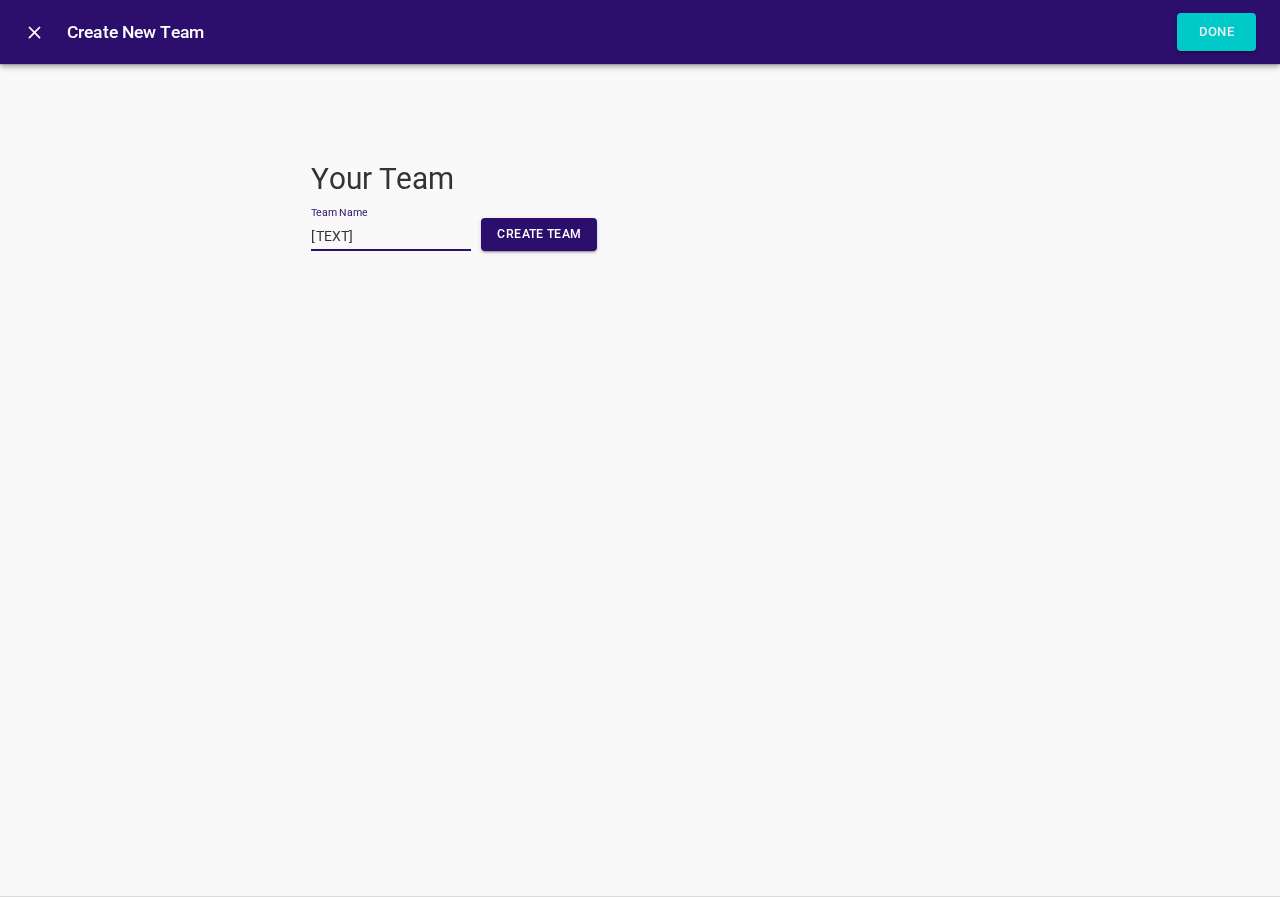 scroll, scrollTop: 0, scrollLeft: 0, axis: both 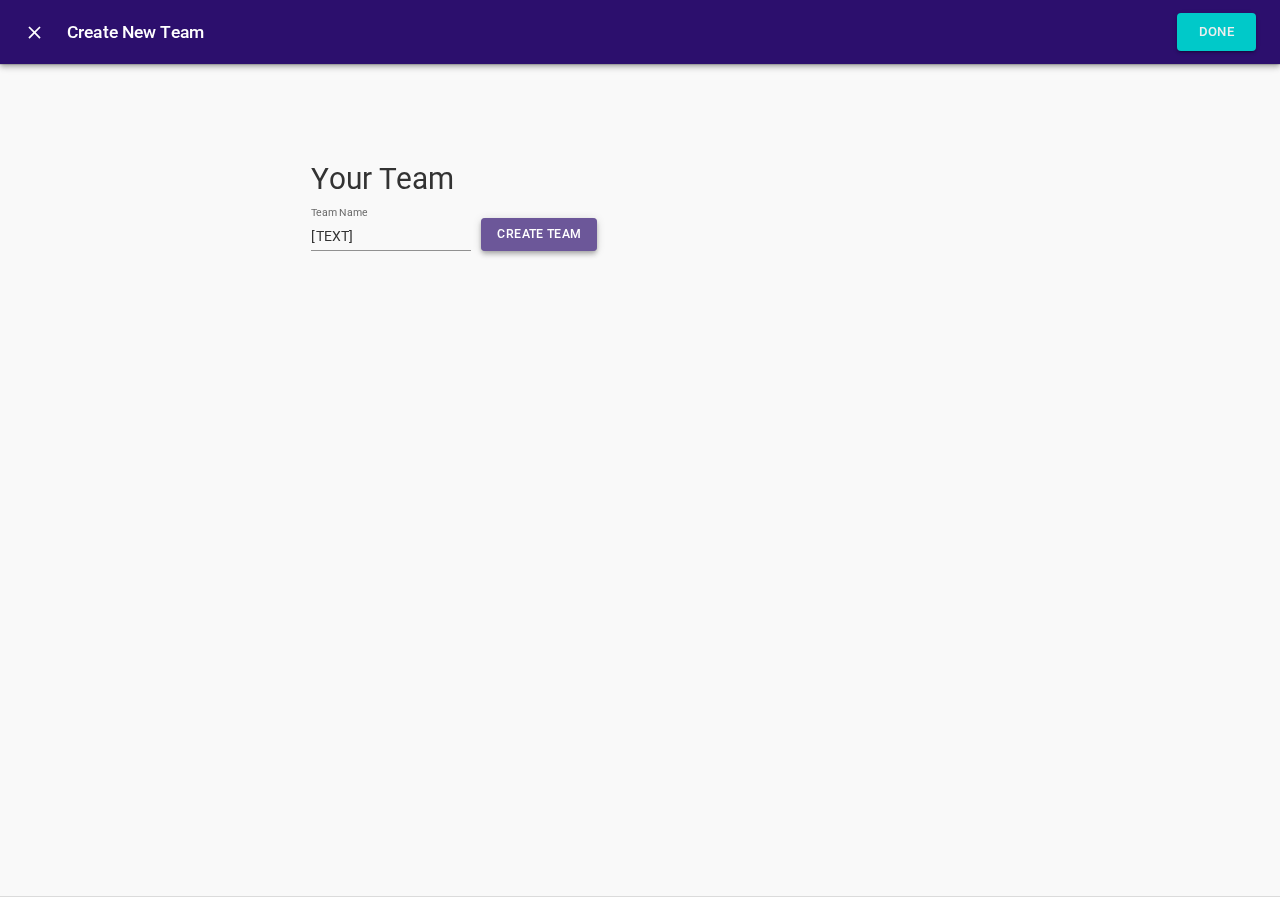 click on "Create Team" at bounding box center [539, 234] 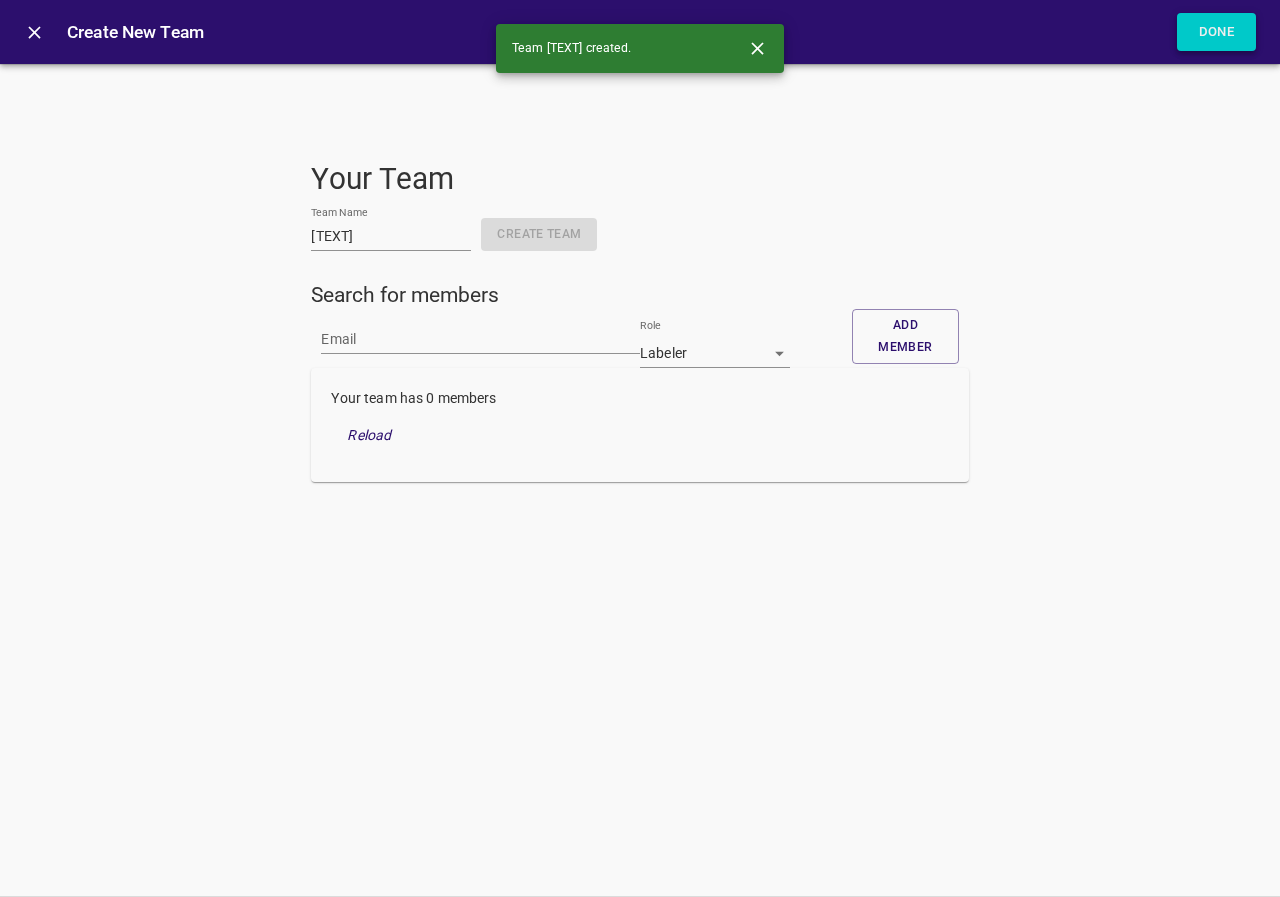 click on "Done" at bounding box center (1217, 32) 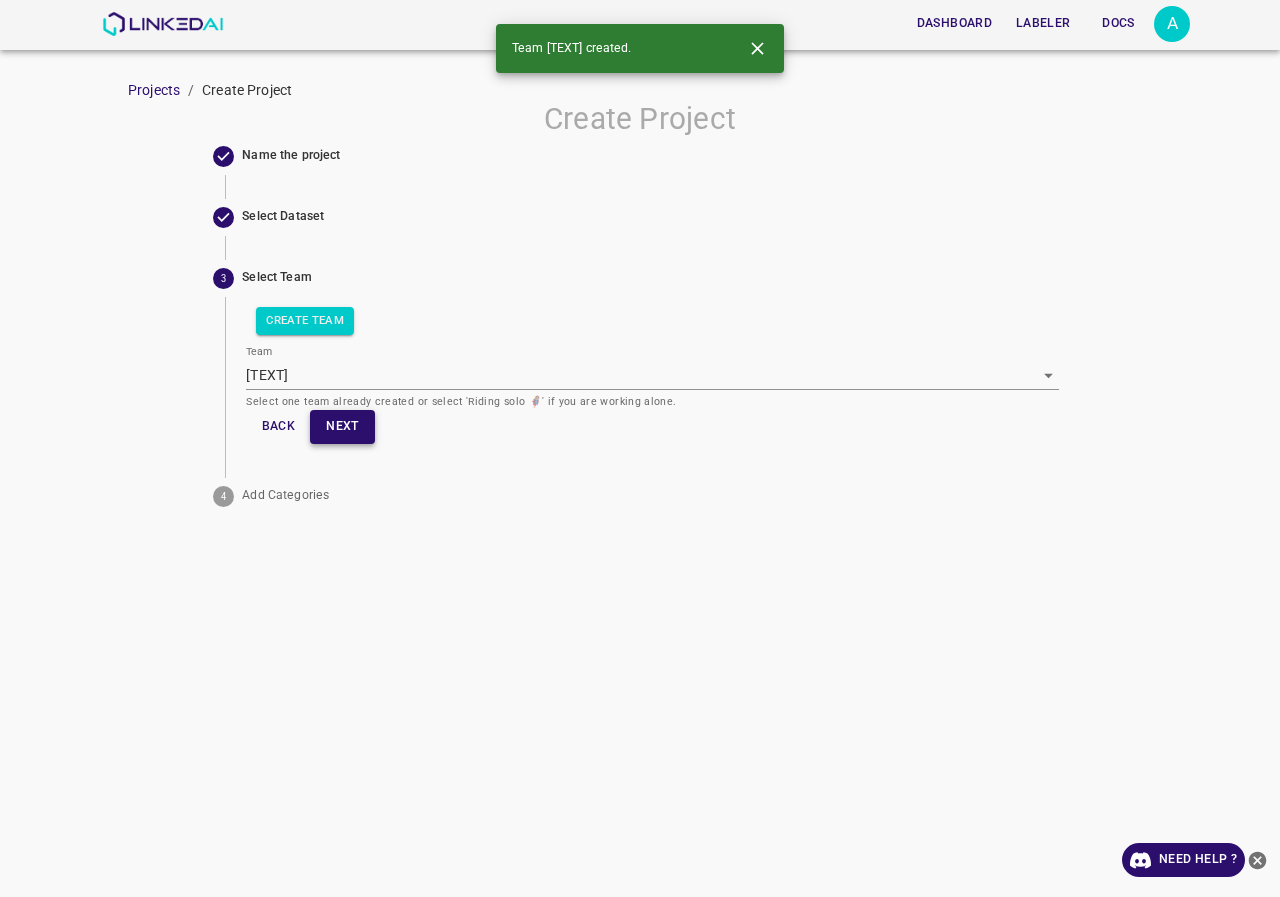 click on "Next" at bounding box center [342, 426] 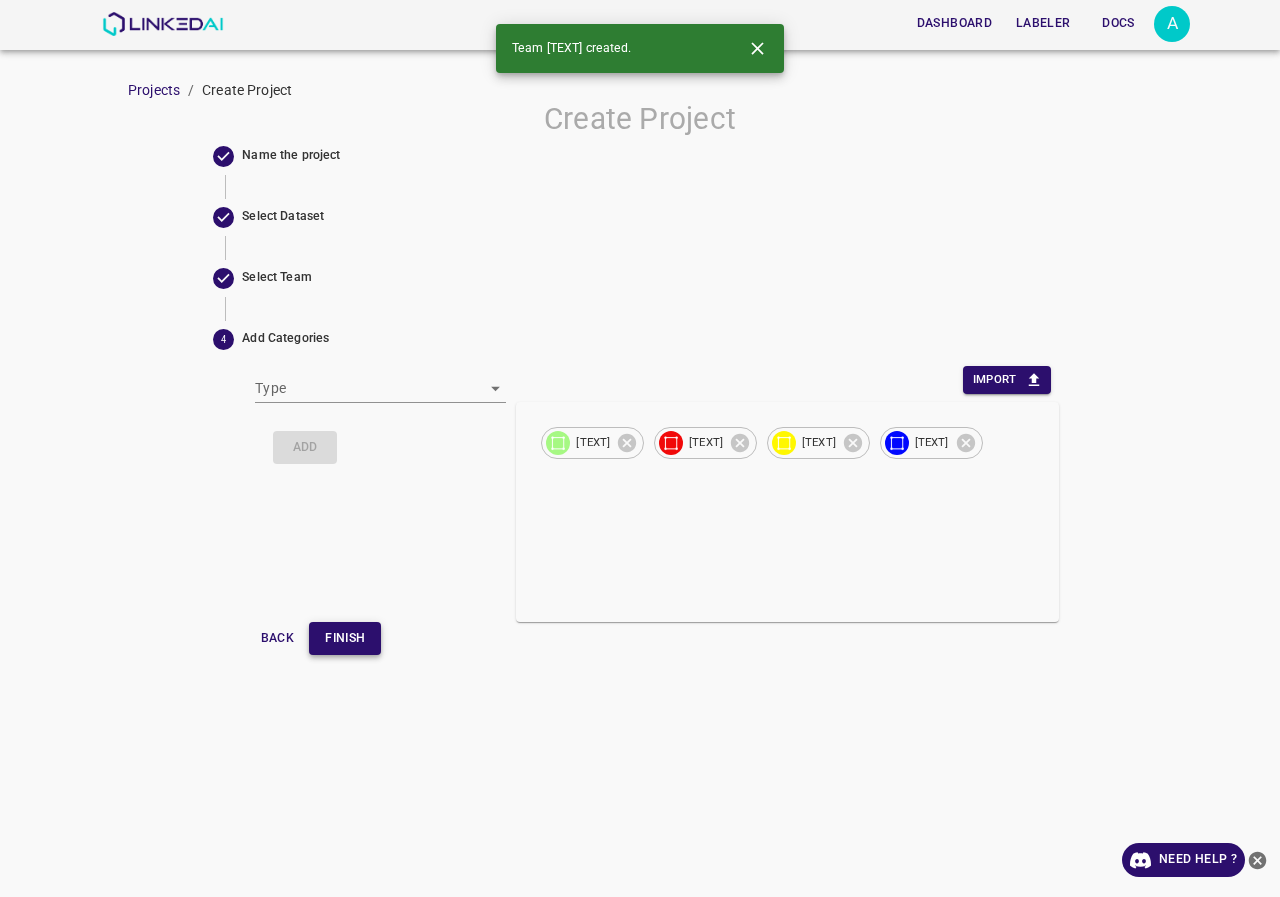 click on "Finish" at bounding box center (345, 638) 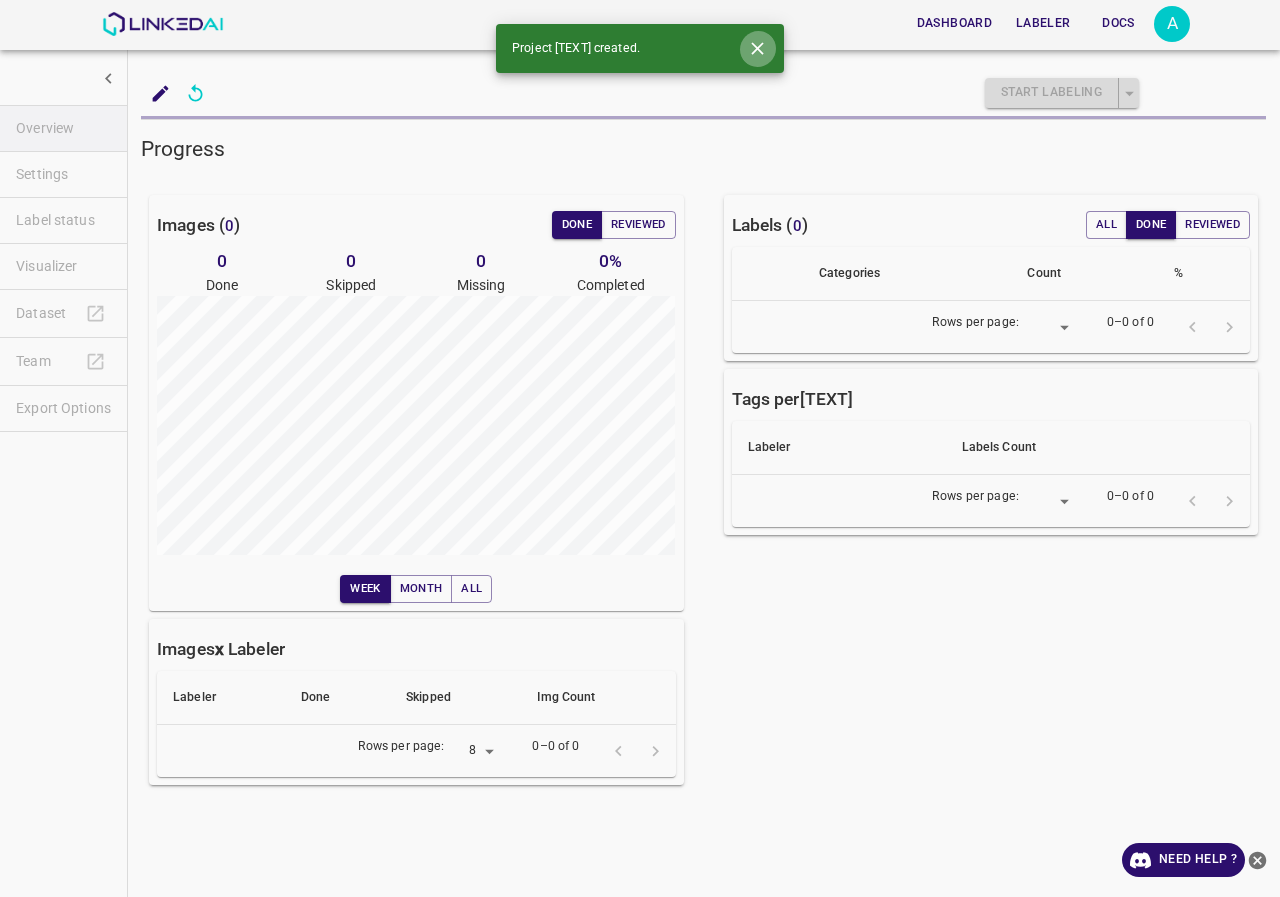 click at bounding box center [757, 48] 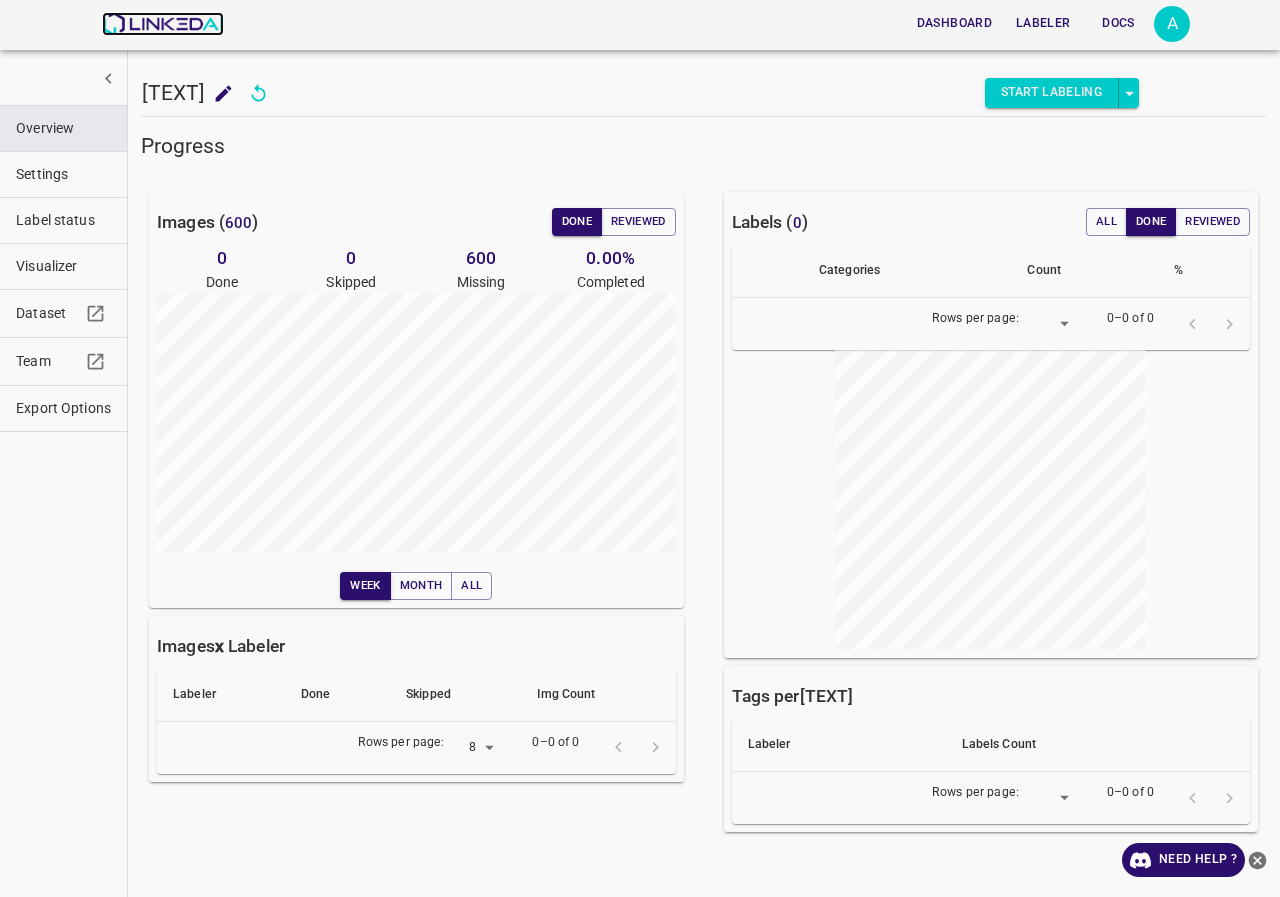 click at bounding box center (162, 24) 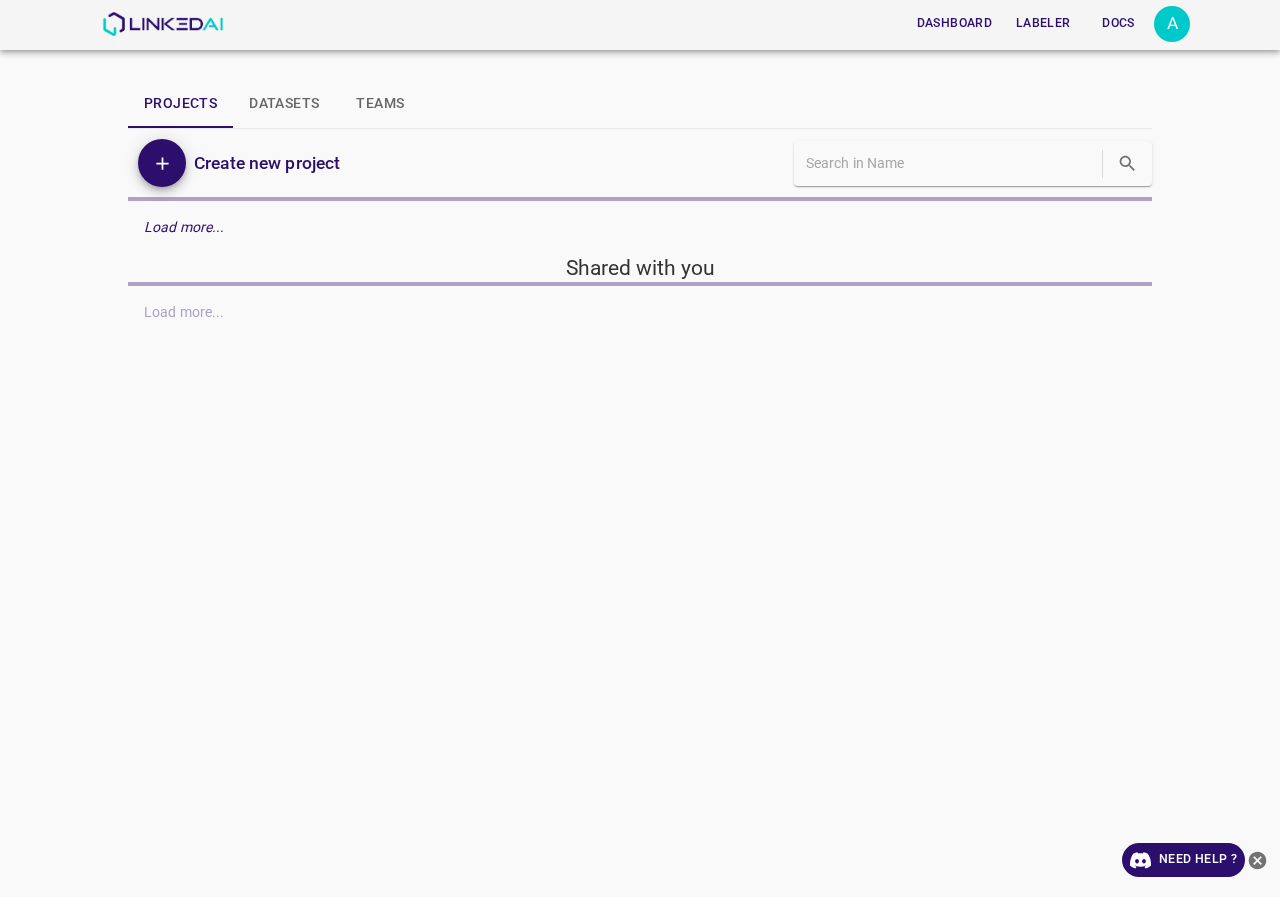 scroll, scrollTop: 0, scrollLeft: 0, axis: both 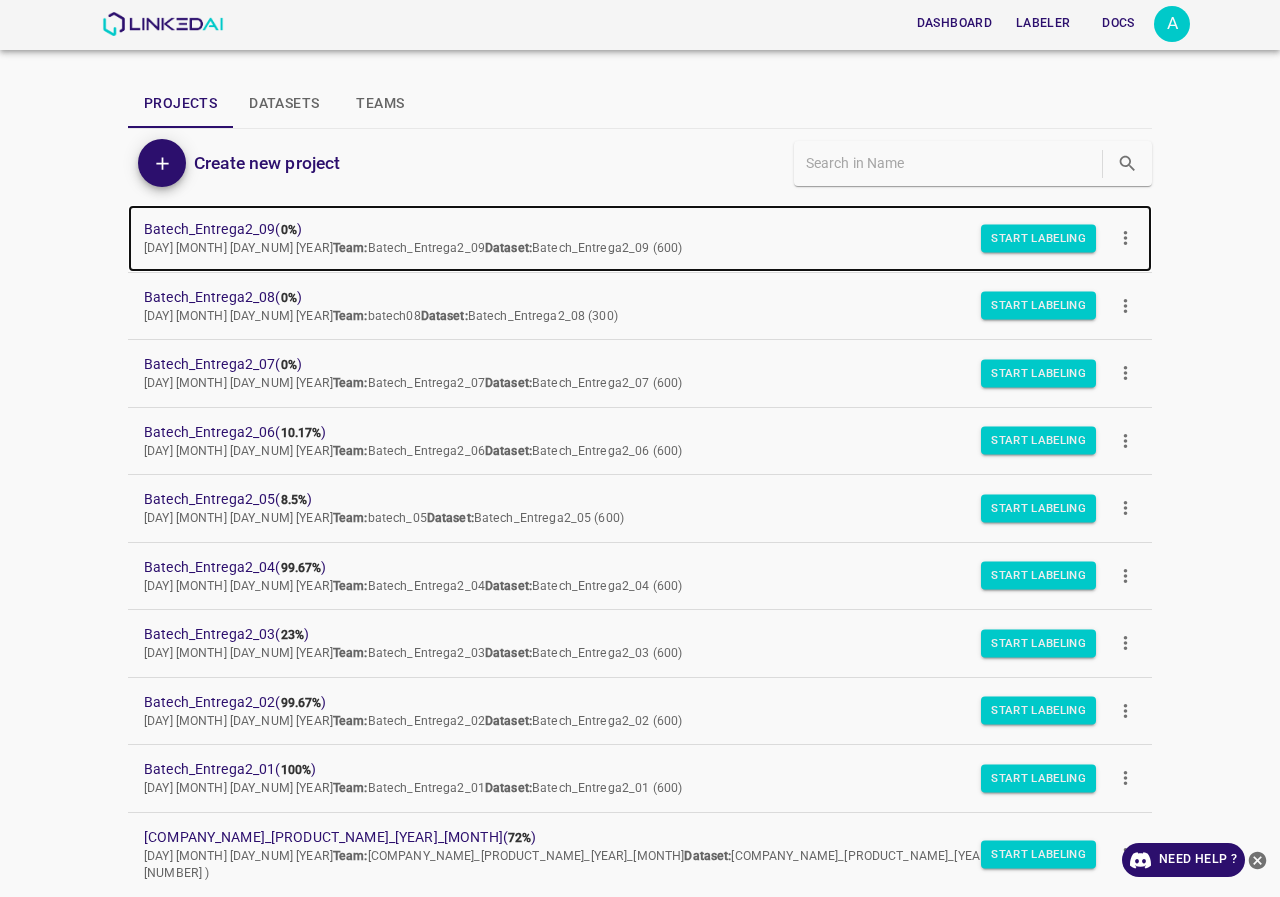 click on "[PROJECT_NAME] ( [PERCENT] )" at bounding box center (624, 229) 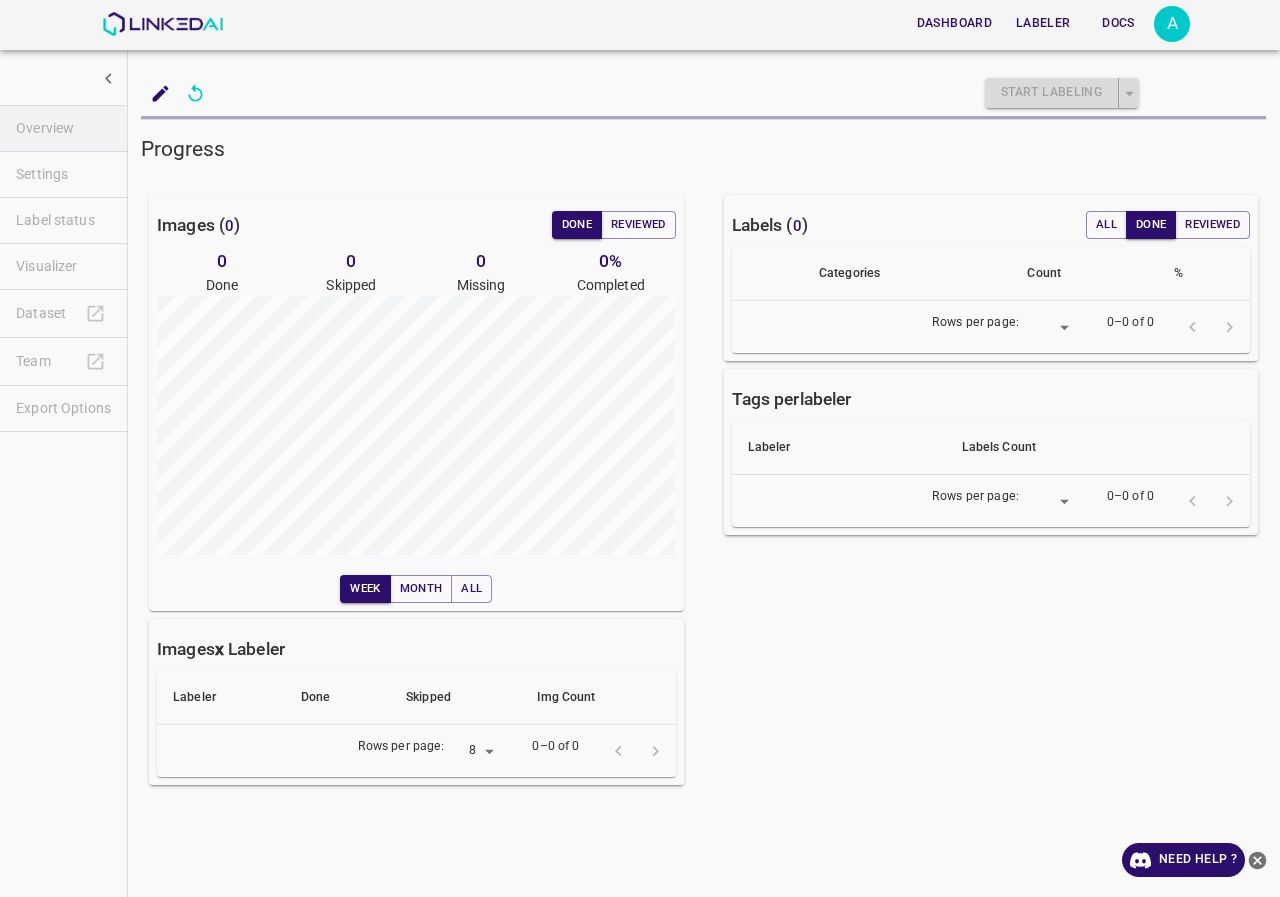 scroll, scrollTop: 0, scrollLeft: 0, axis: both 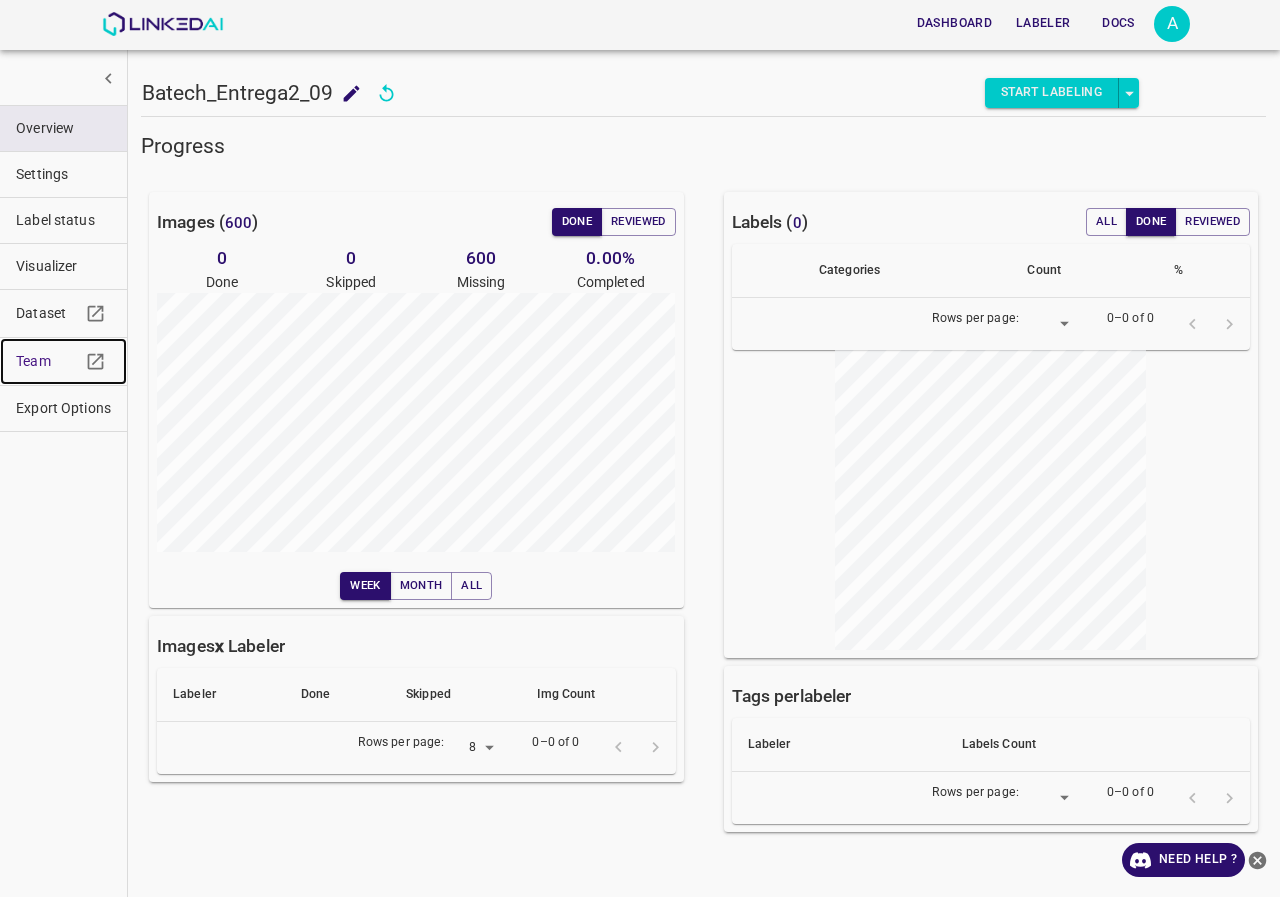 click on "Team" at bounding box center [63, 361] 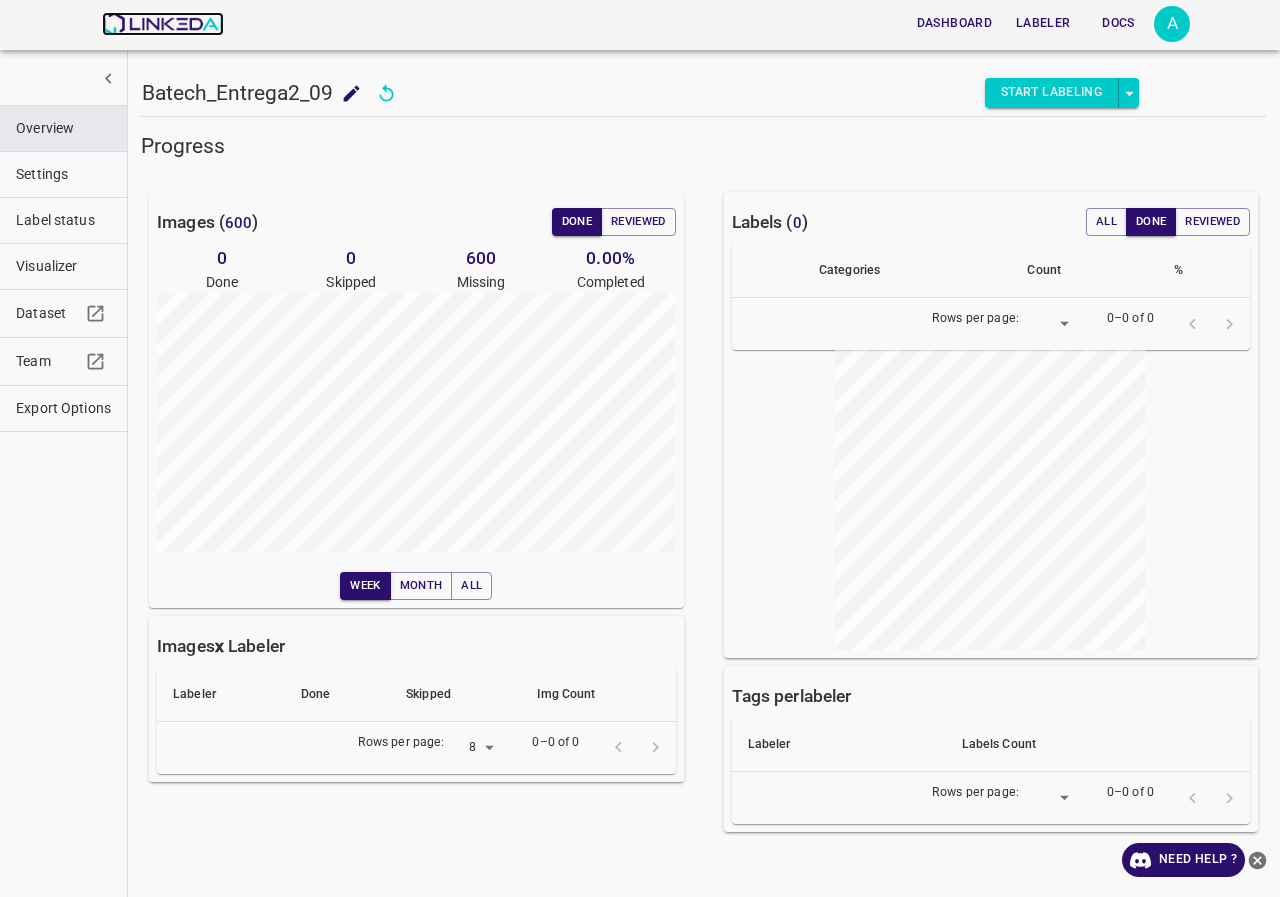 click at bounding box center (162, 24) 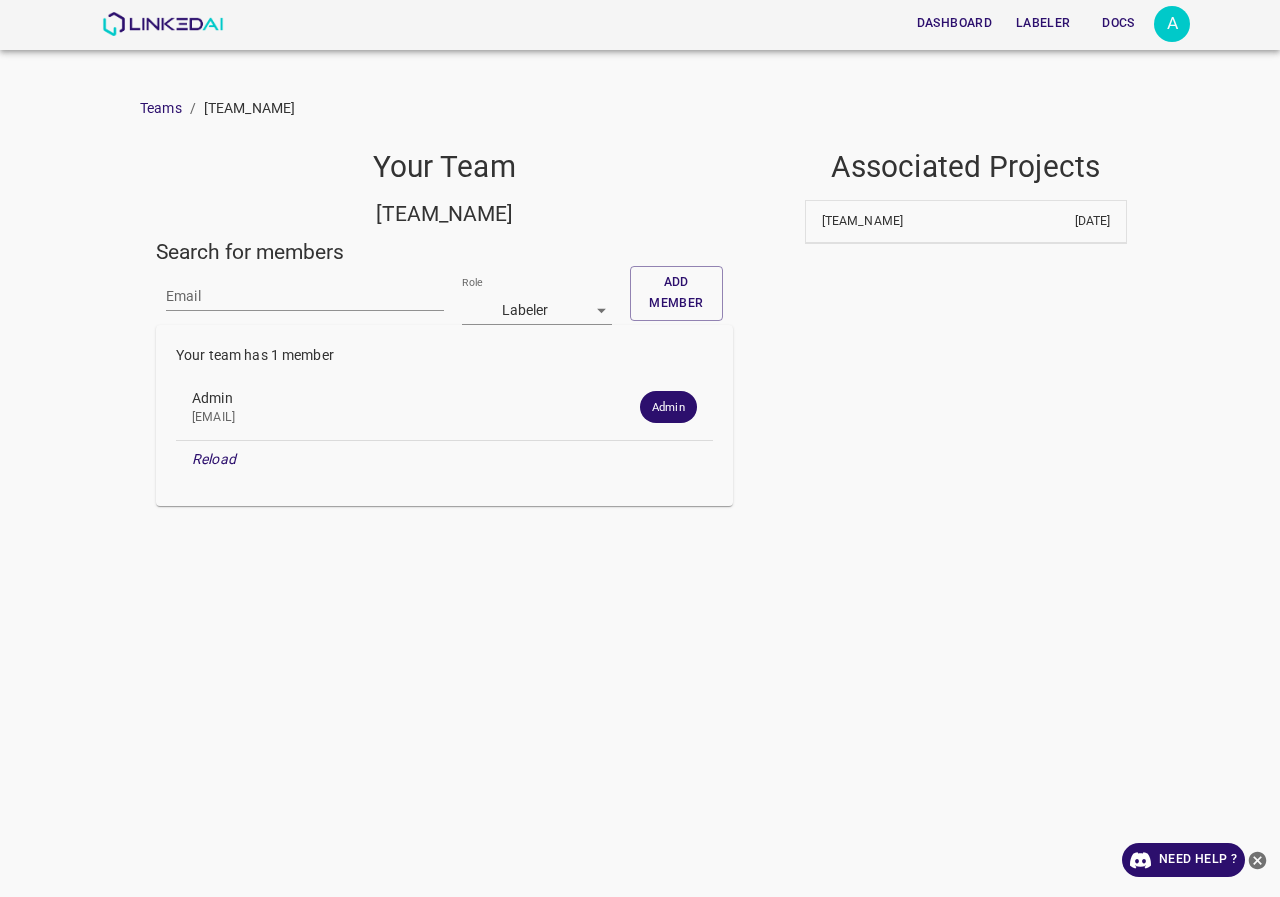 scroll, scrollTop: 0, scrollLeft: 0, axis: both 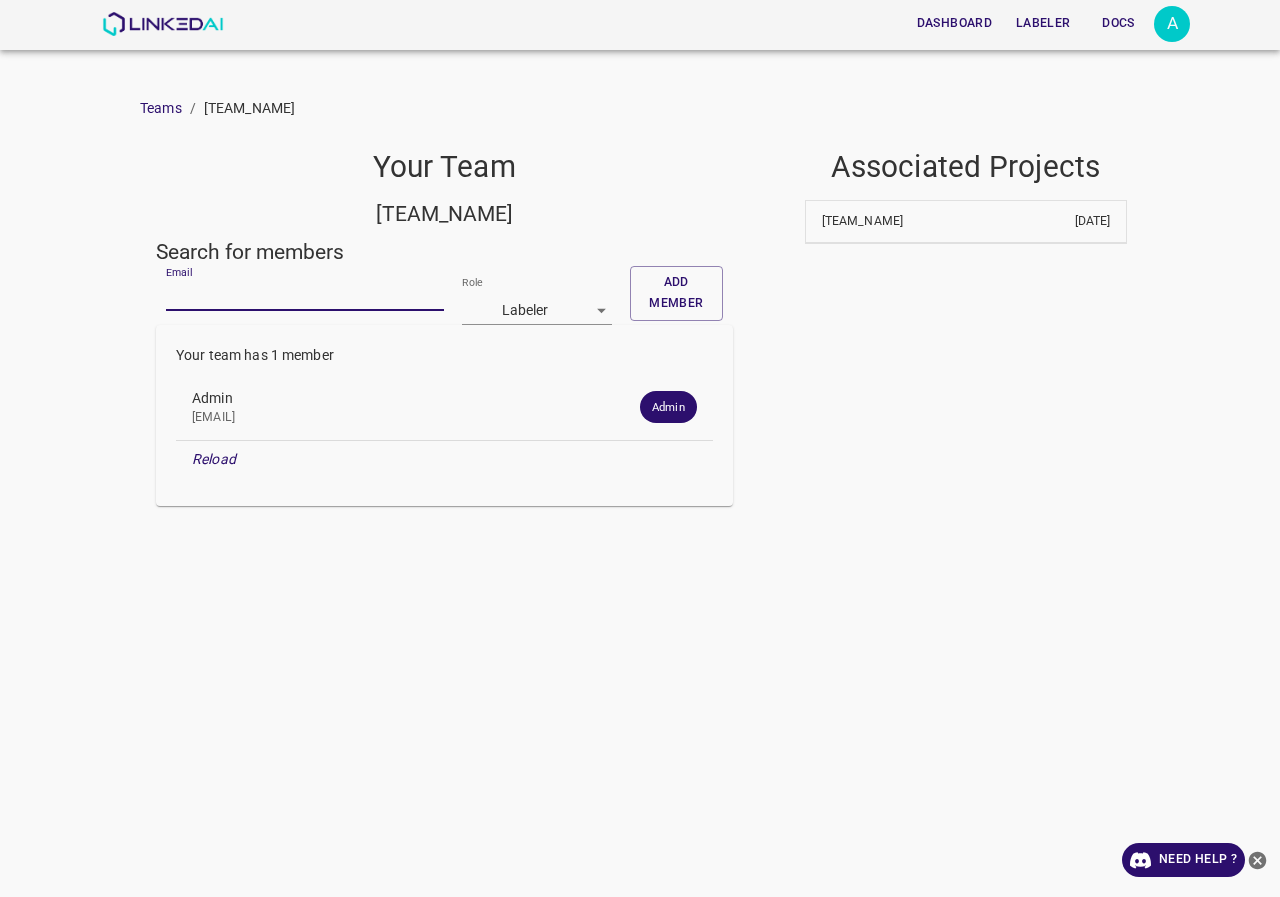 click on "Email" at bounding box center (305, 296) 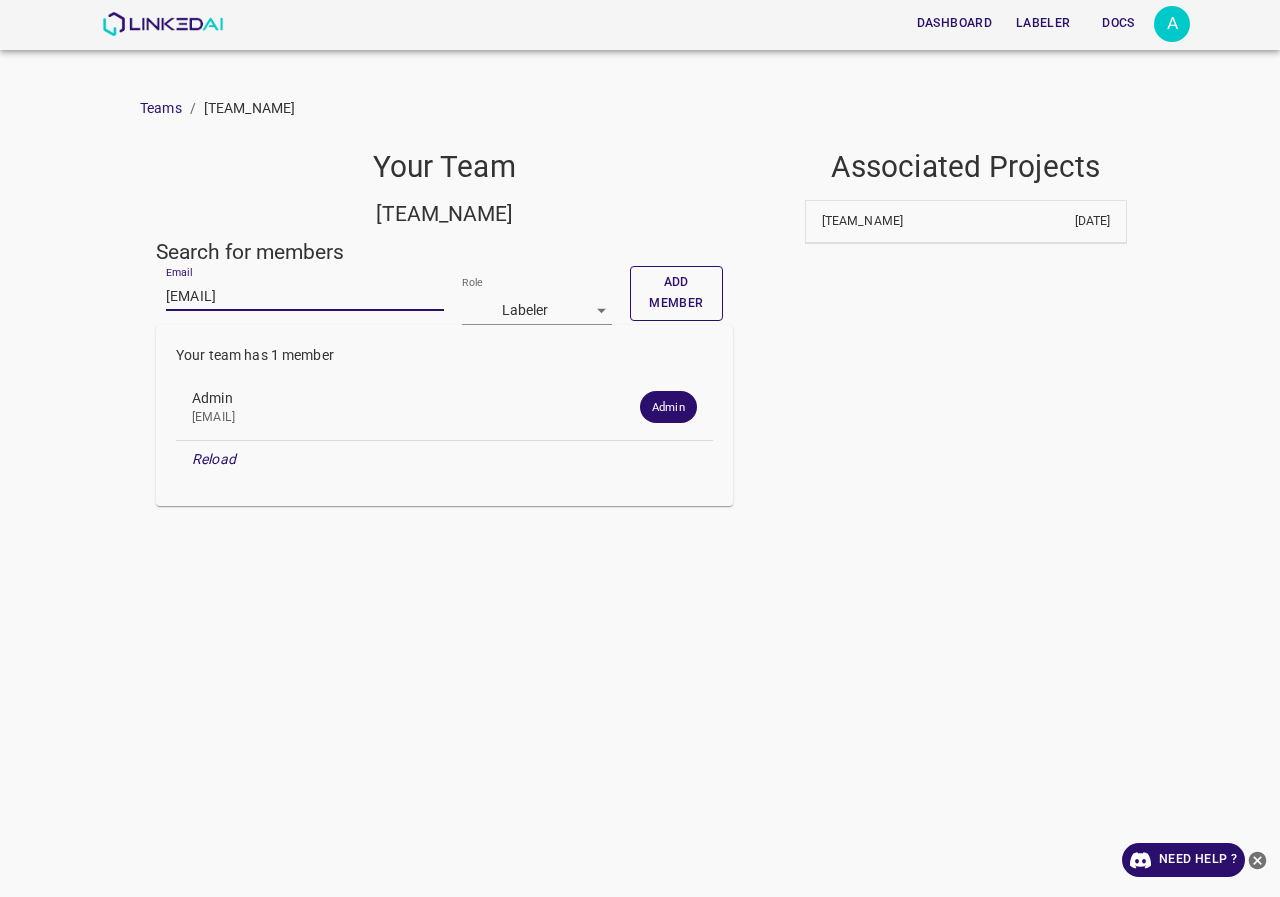 type on "despaca@gmail.com" 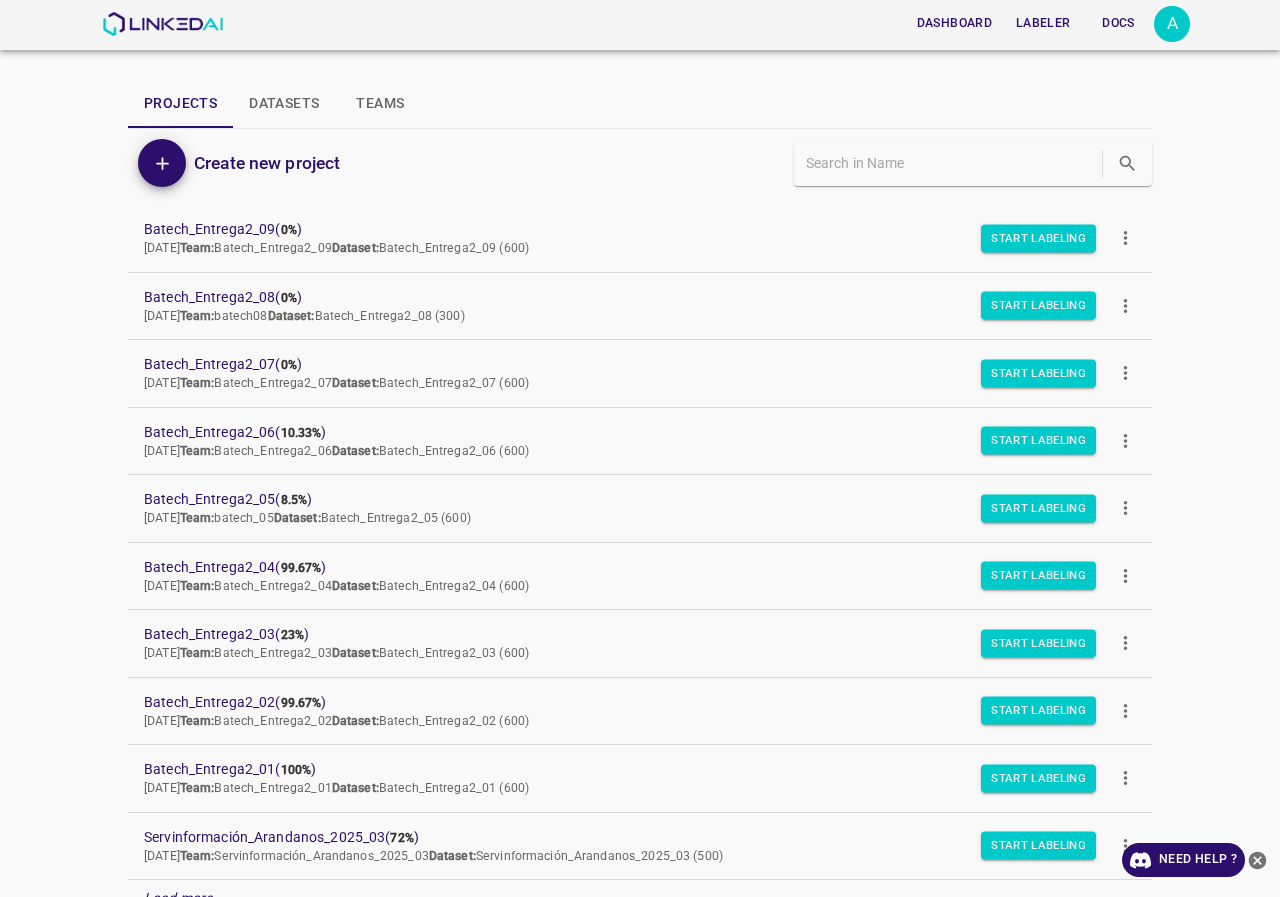 scroll, scrollTop: 0, scrollLeft: 0, axis: both 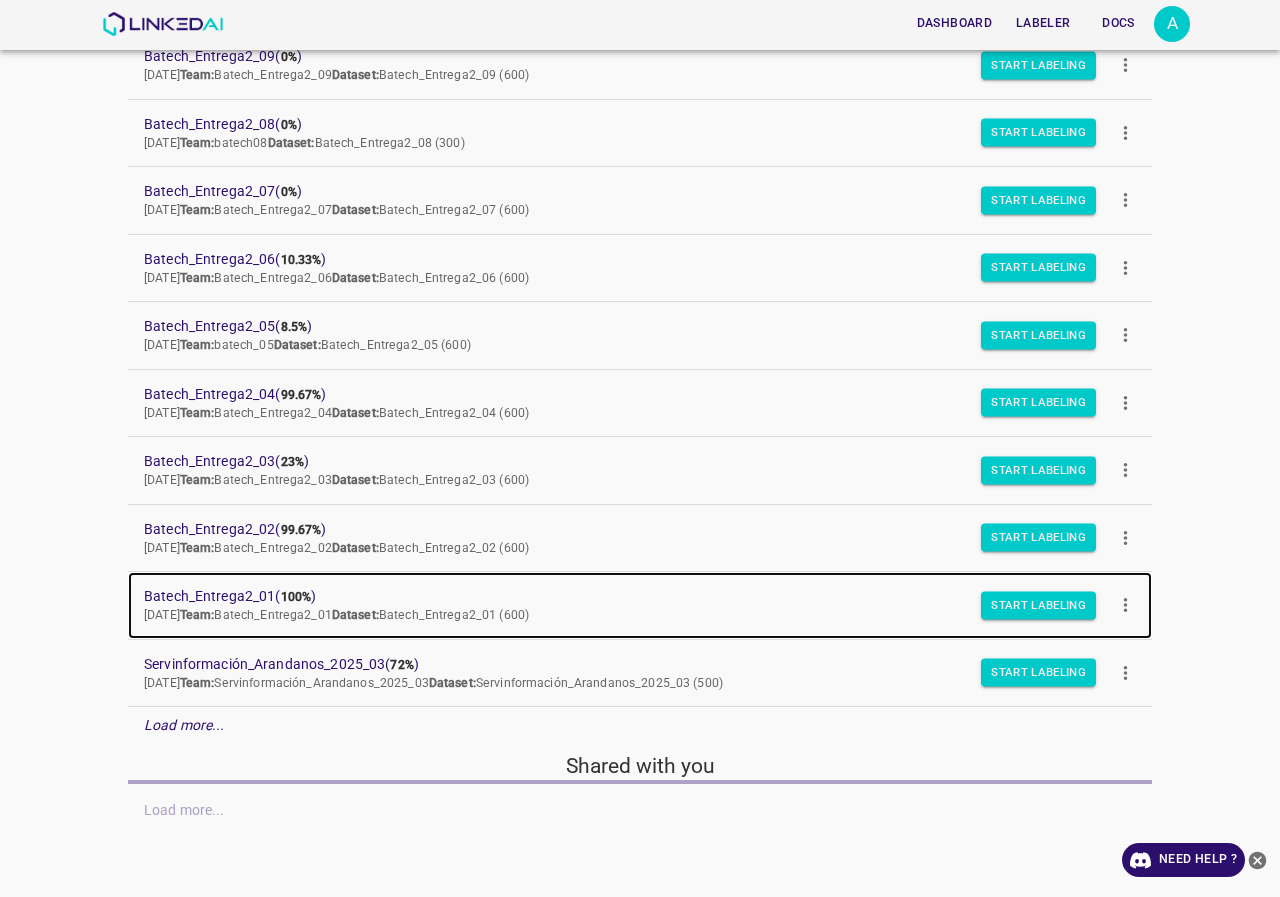 click on "Batech_Entrega2_01  ( 100% )" at bounding box center [624, 596] 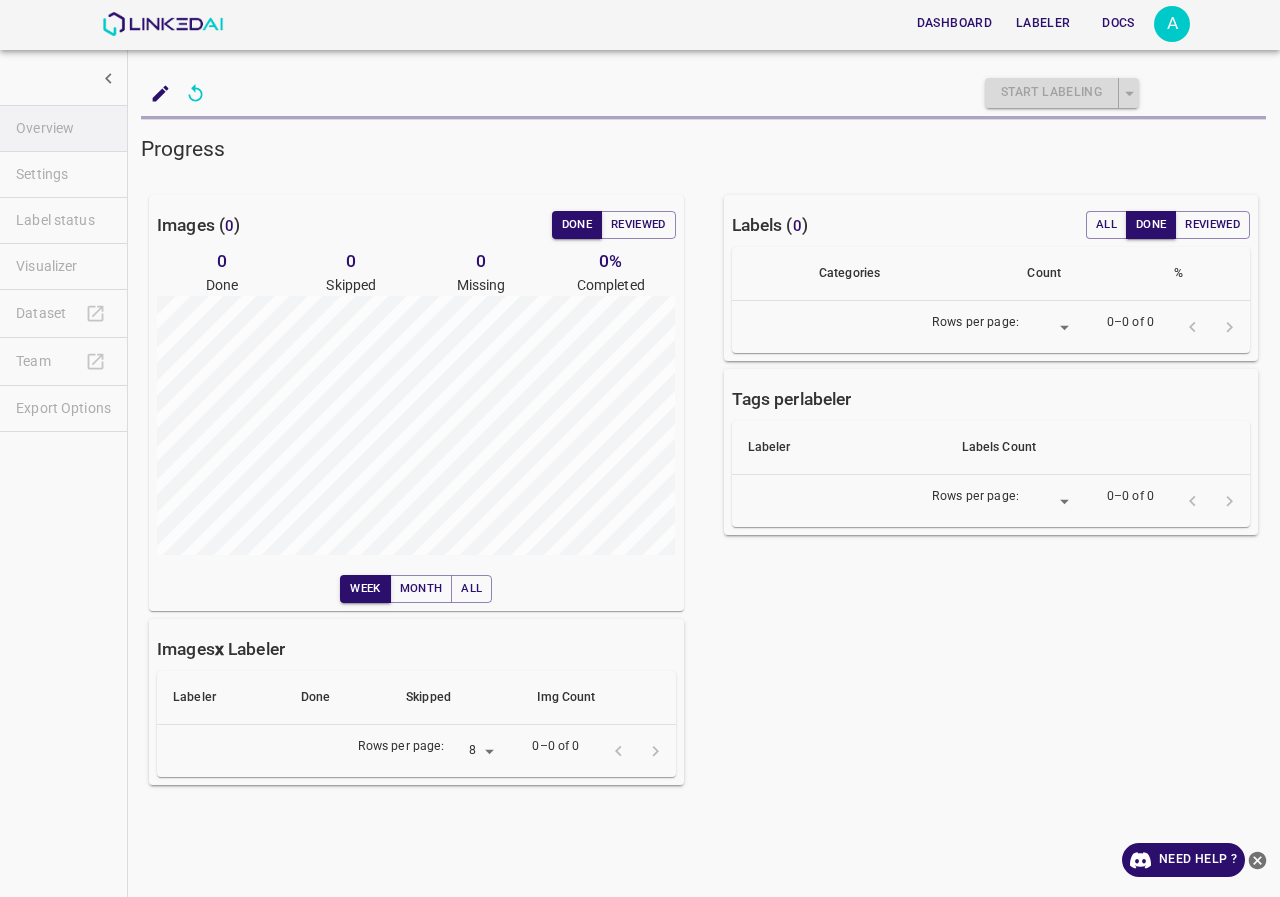 scroll, scrollTop: 0, scrollLeft: 0, axis: both 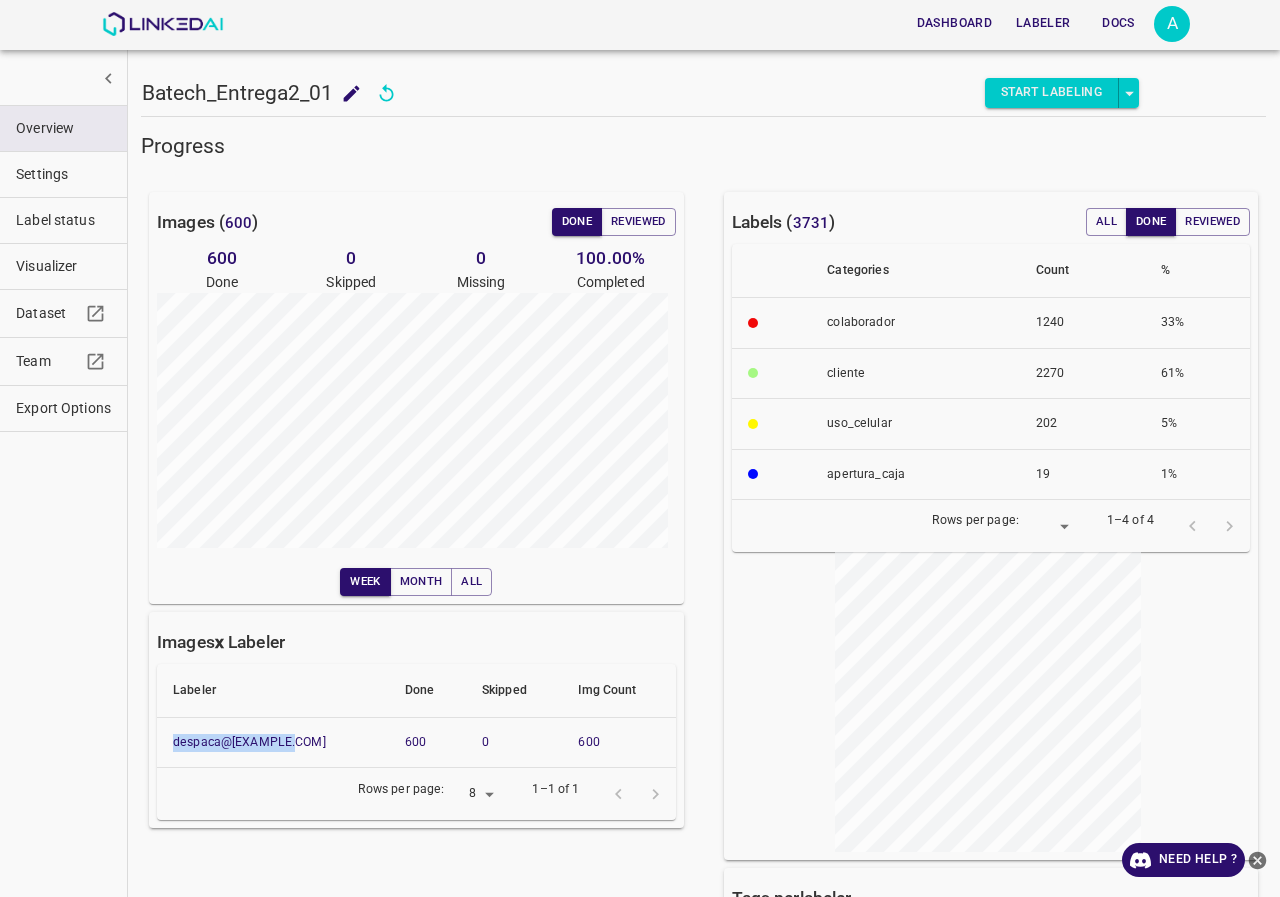 drag, startPoint x: 294, startPoint y: 737, endPoint x: 166, endPoint y: 745, distance: 128.24976 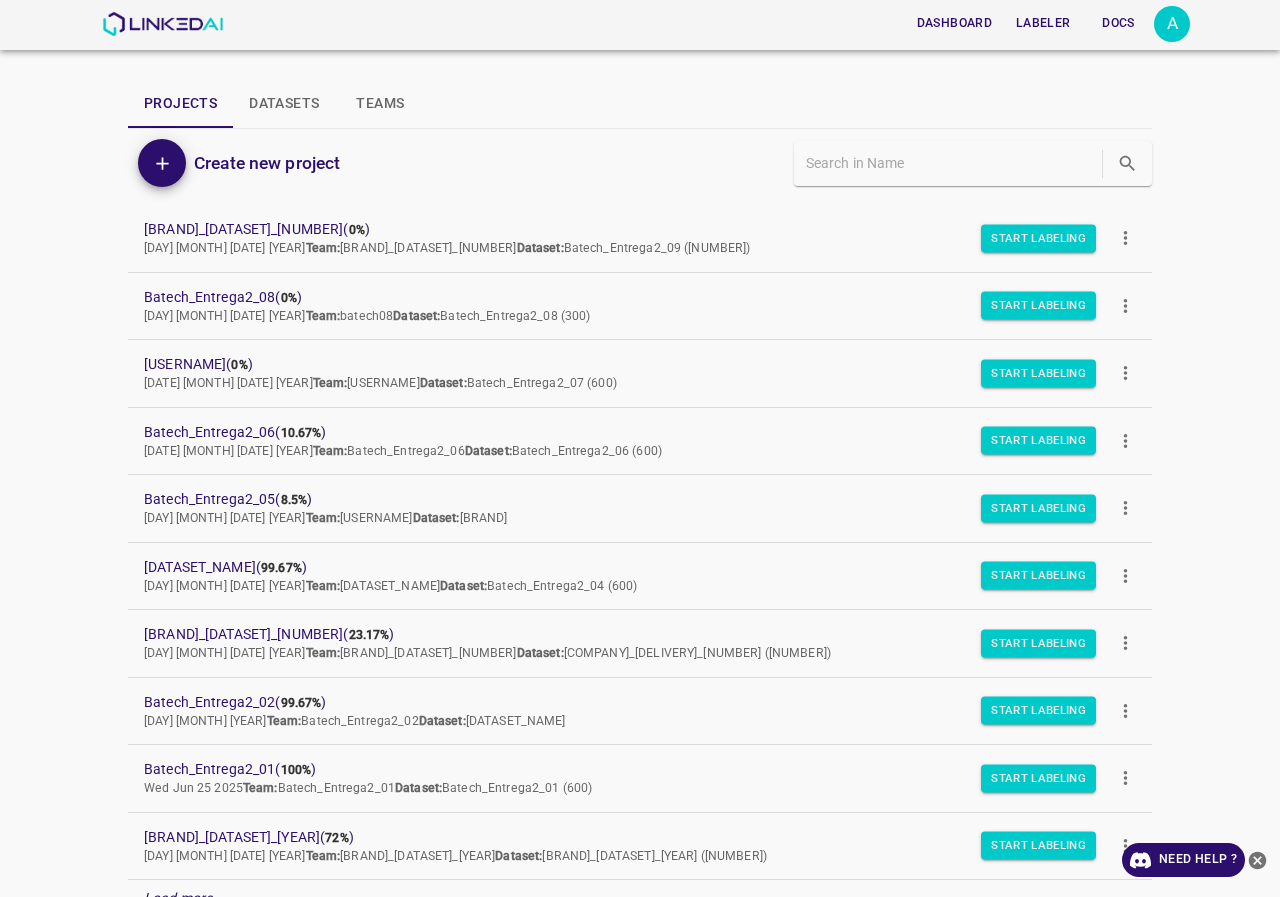 scroll, scrollTop: 0, scrollLeft: 0, axis: both 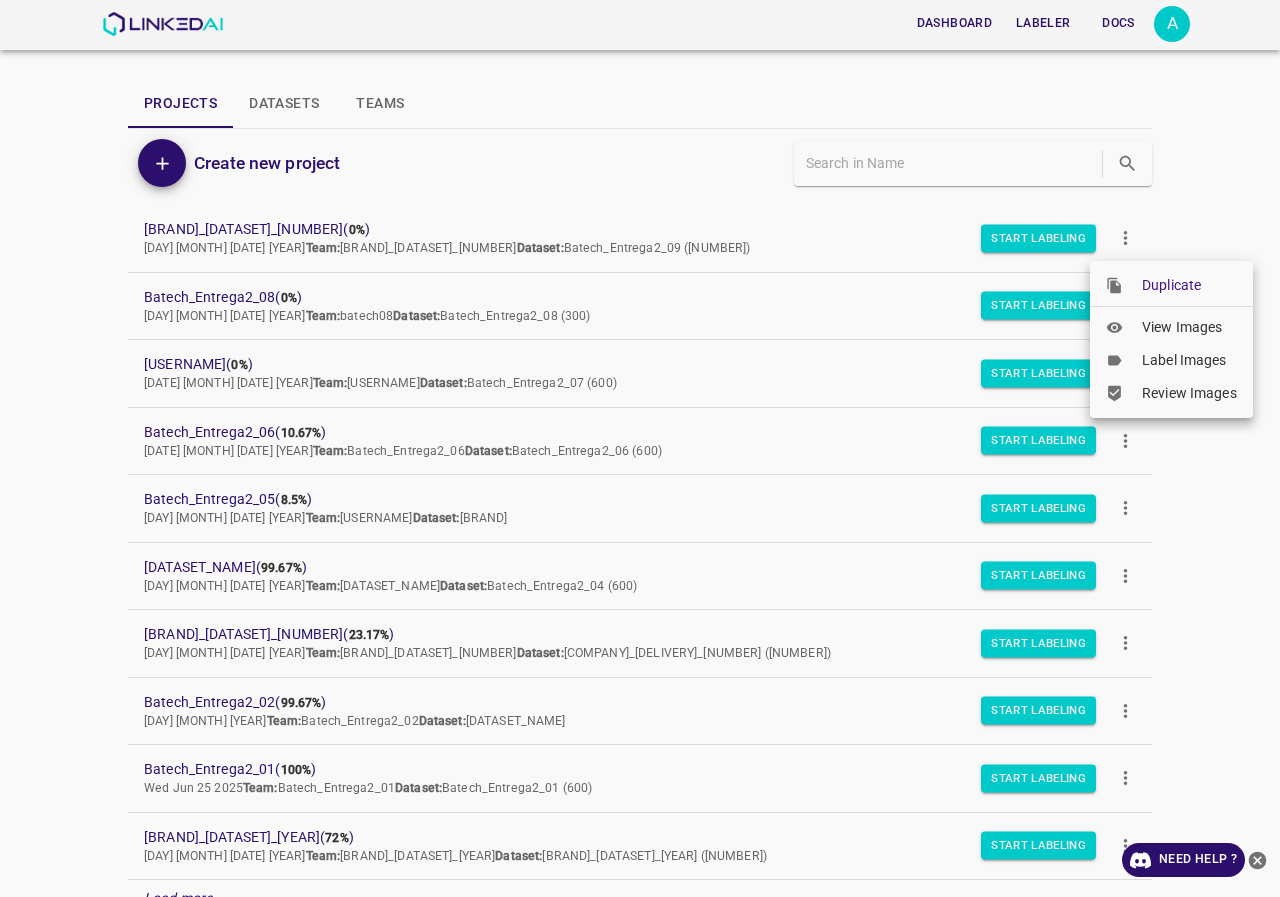 click on "Duplicate" at bounding box center [1171, 285] 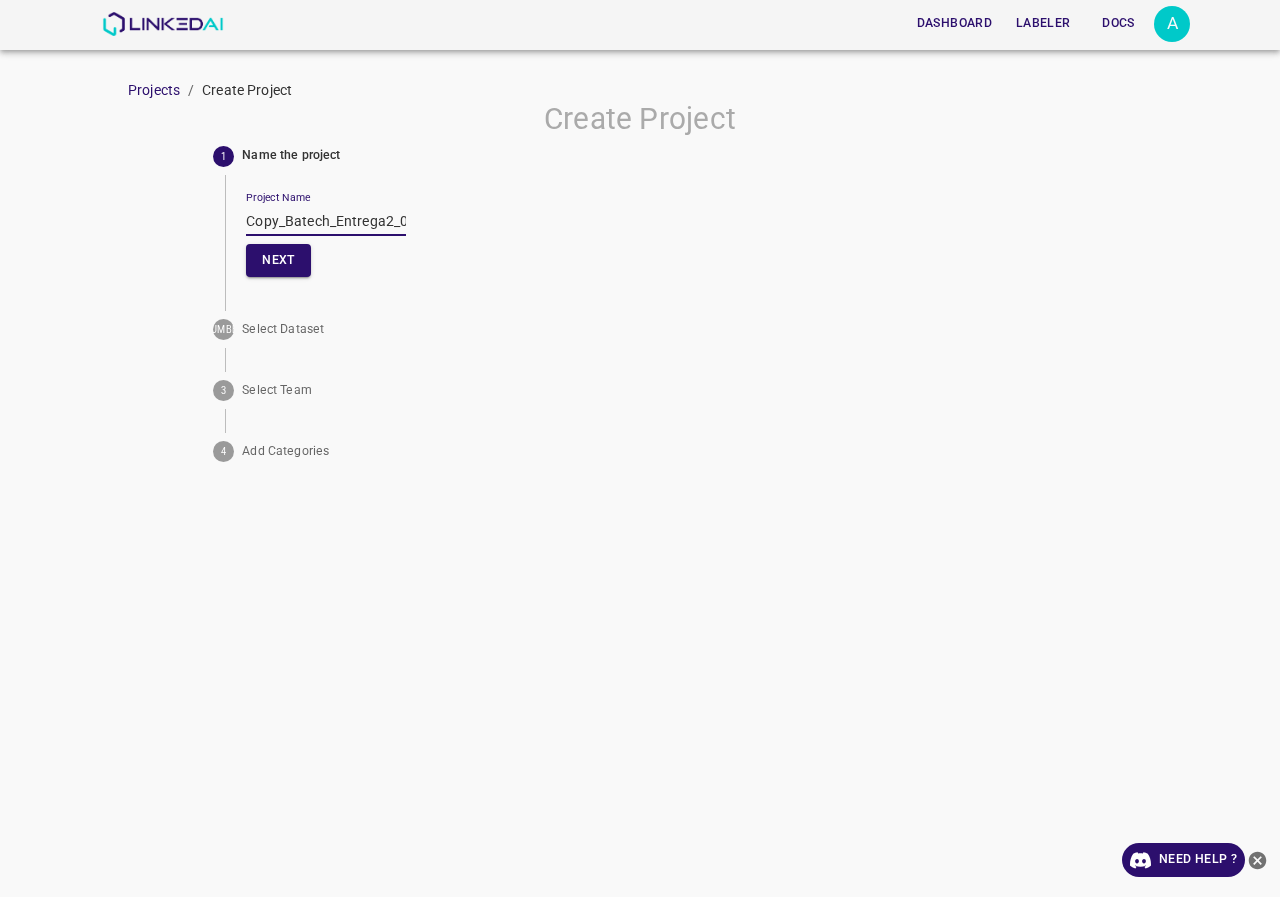drag, startPoint x: 286, startPoint y: 224, endPoint x: 166, endPoint y: 224, distance: 120 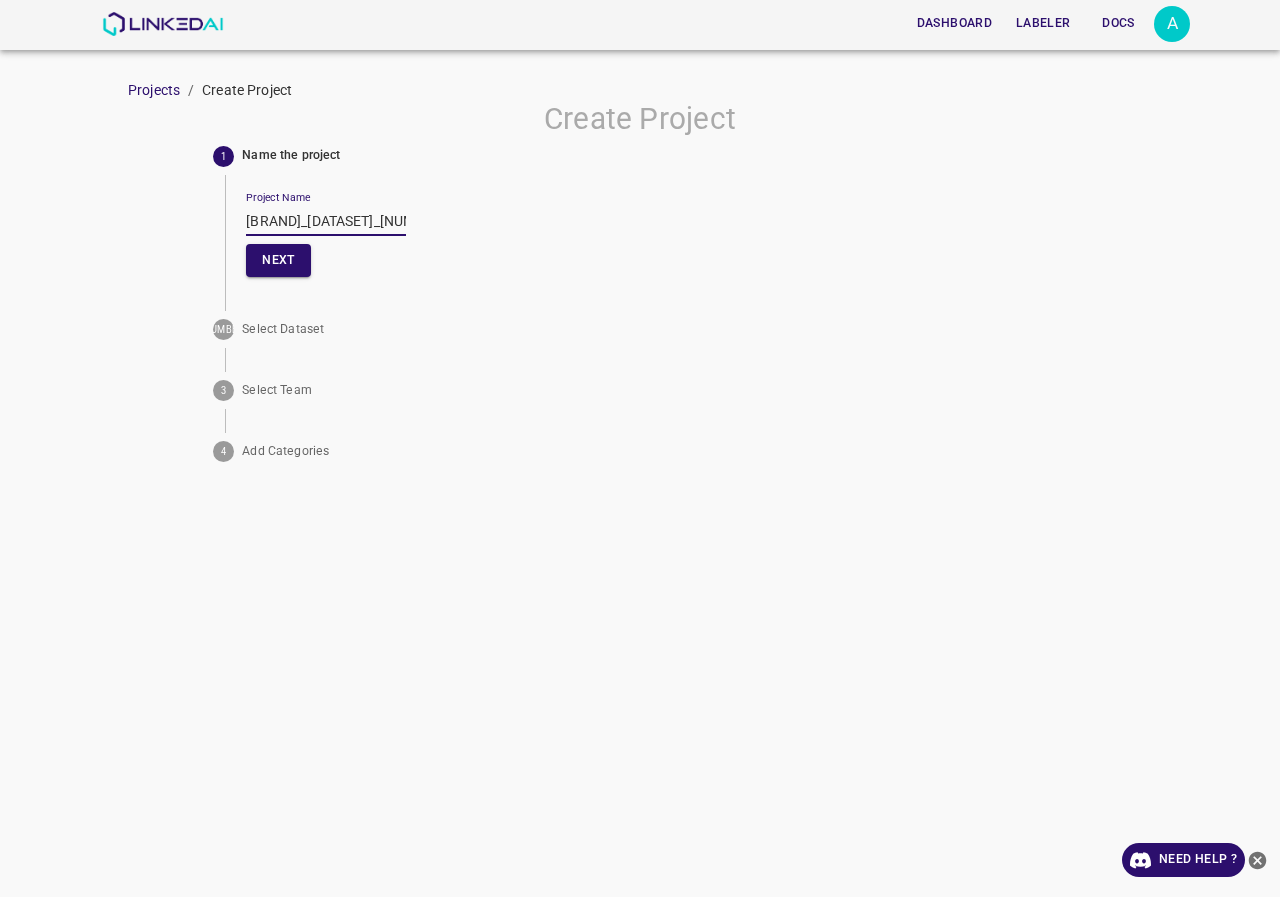 click on "[BRAND]_[DATASET]_[NUMBER]" at bounding box center (326, 221) 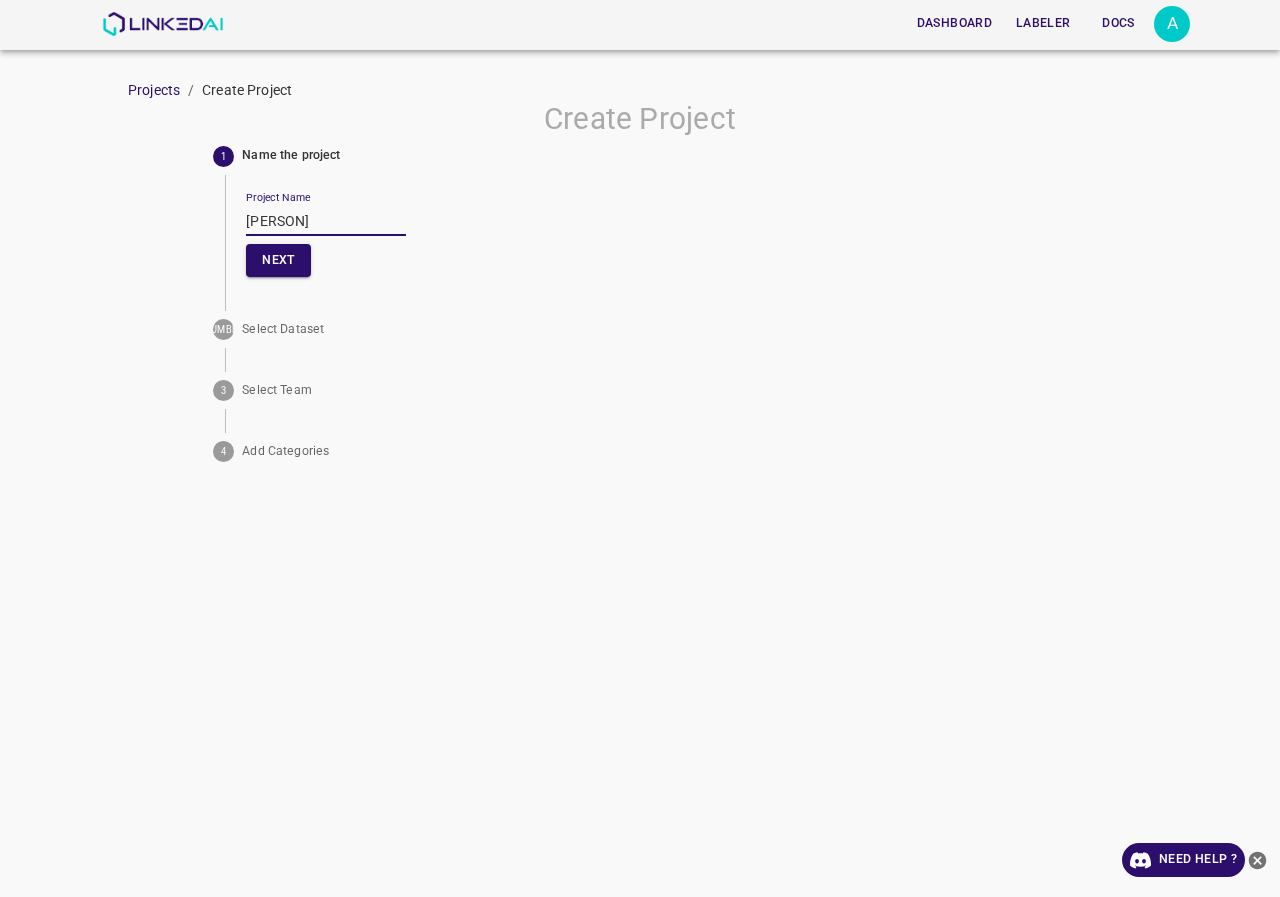 drag, startPoint x: 382, startPoint y: 222, endPoint x: 172, endPoint y: 231, distance: 210.19276 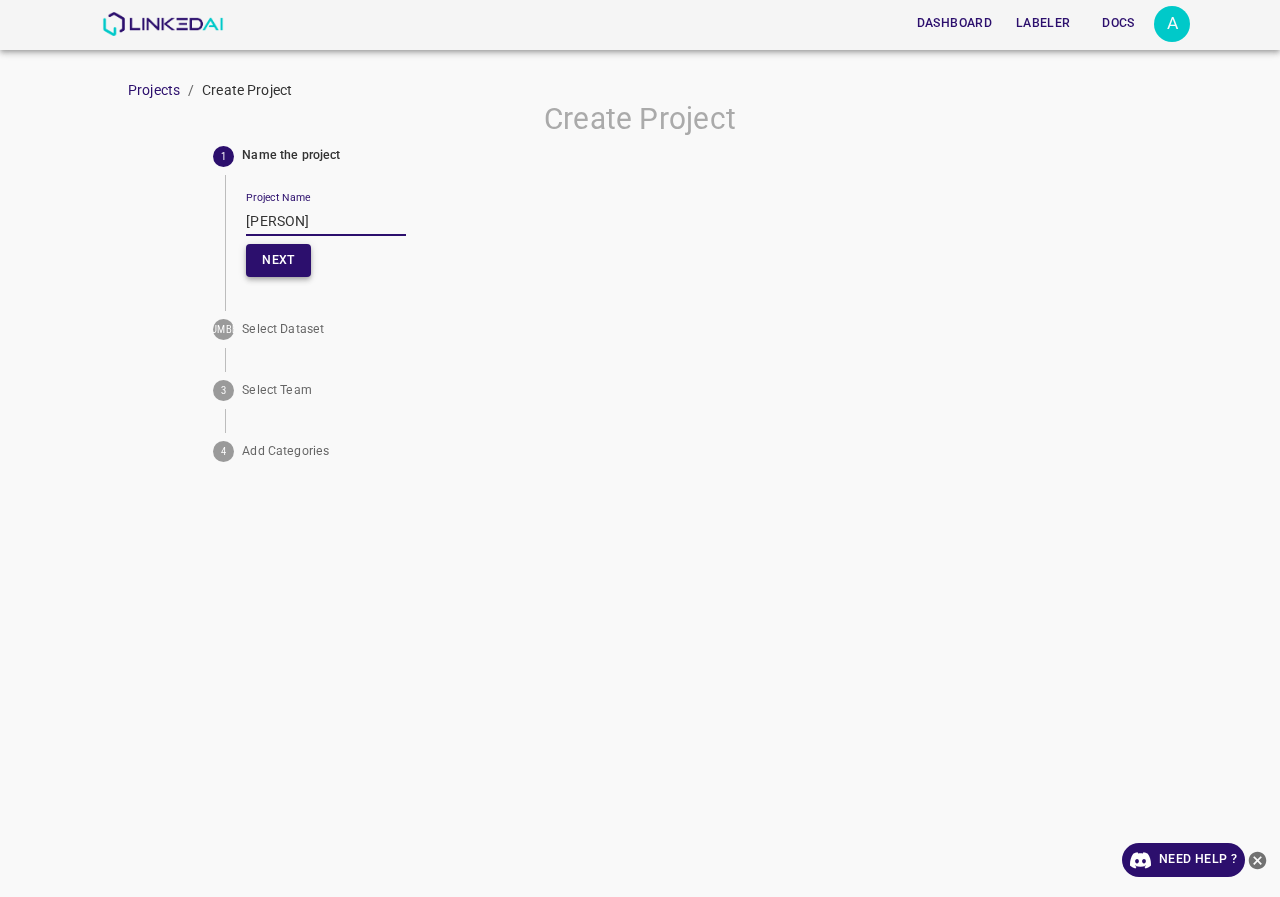 type on "[PERSON]" 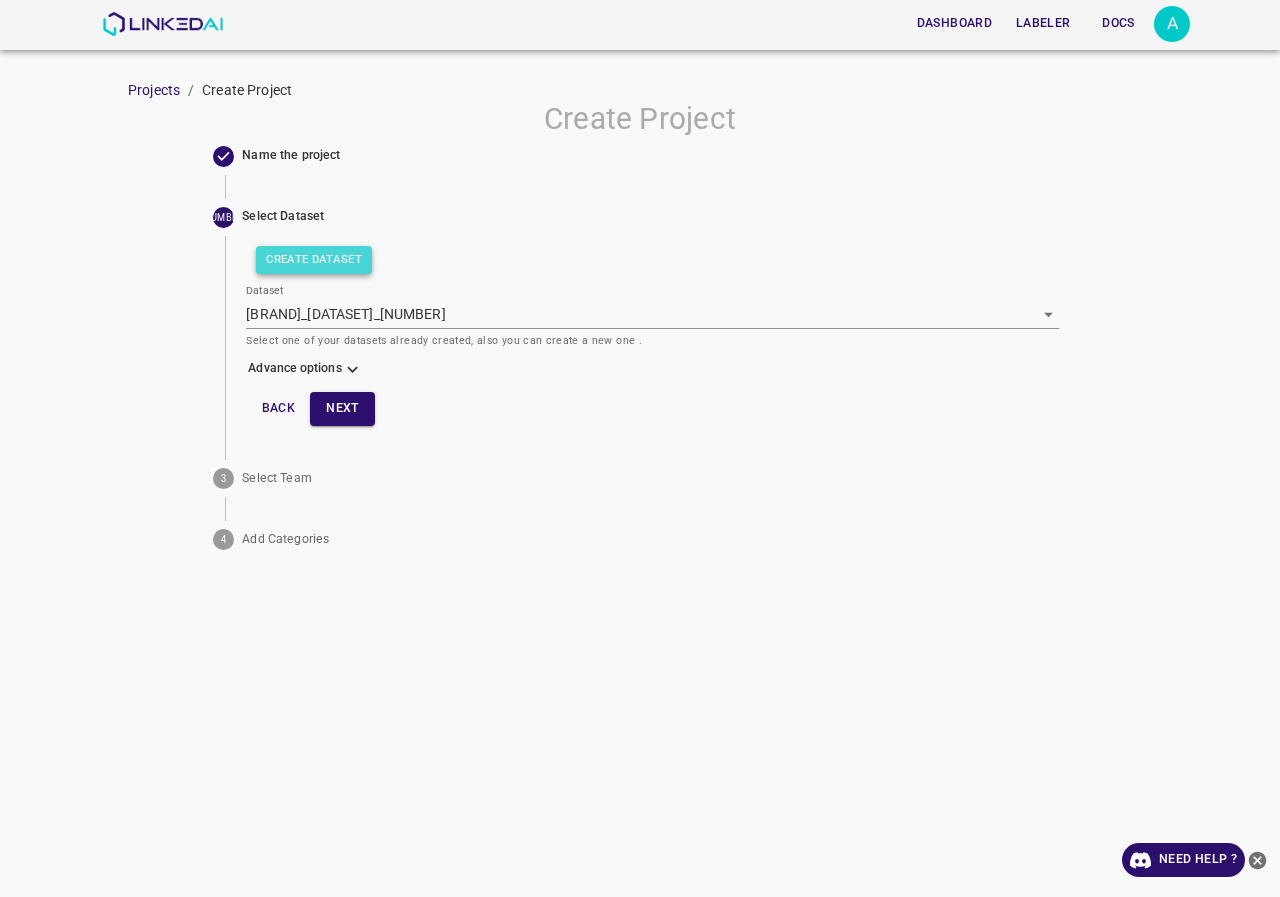 click on "Create Dataset" at bounding box center (314, 260) 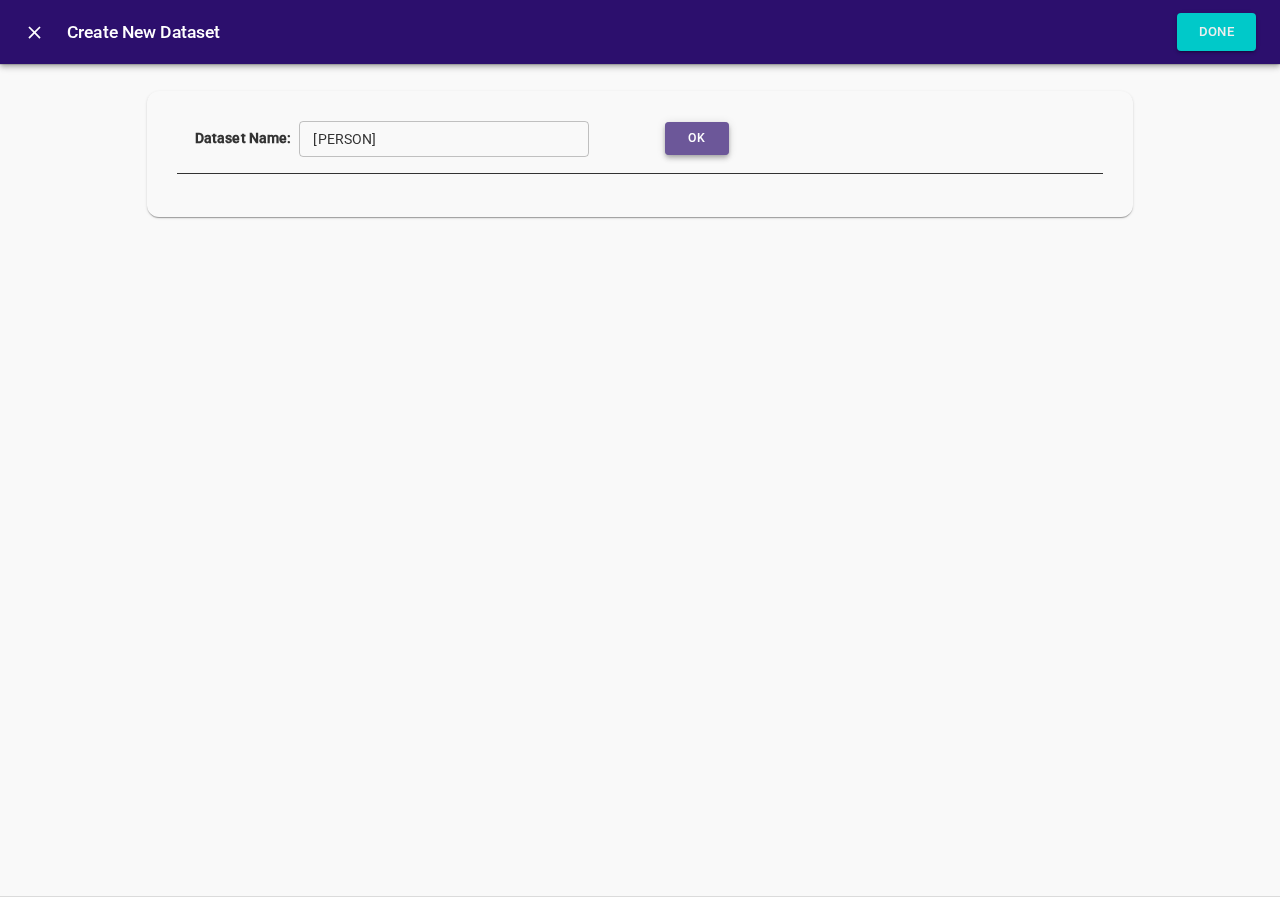 click on "[OK]" at bounding box center (697, 138) 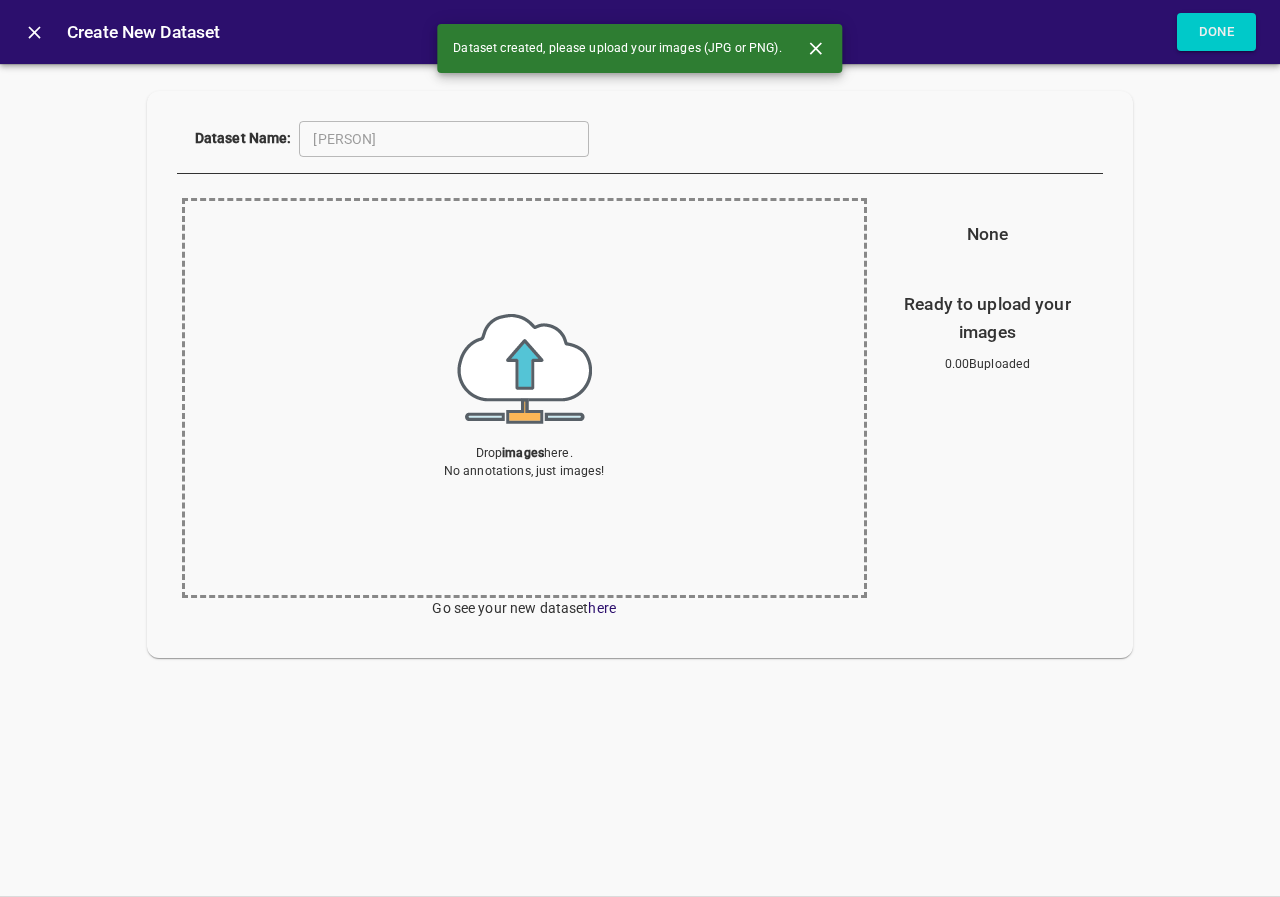 click at bounding box center [524, 369] 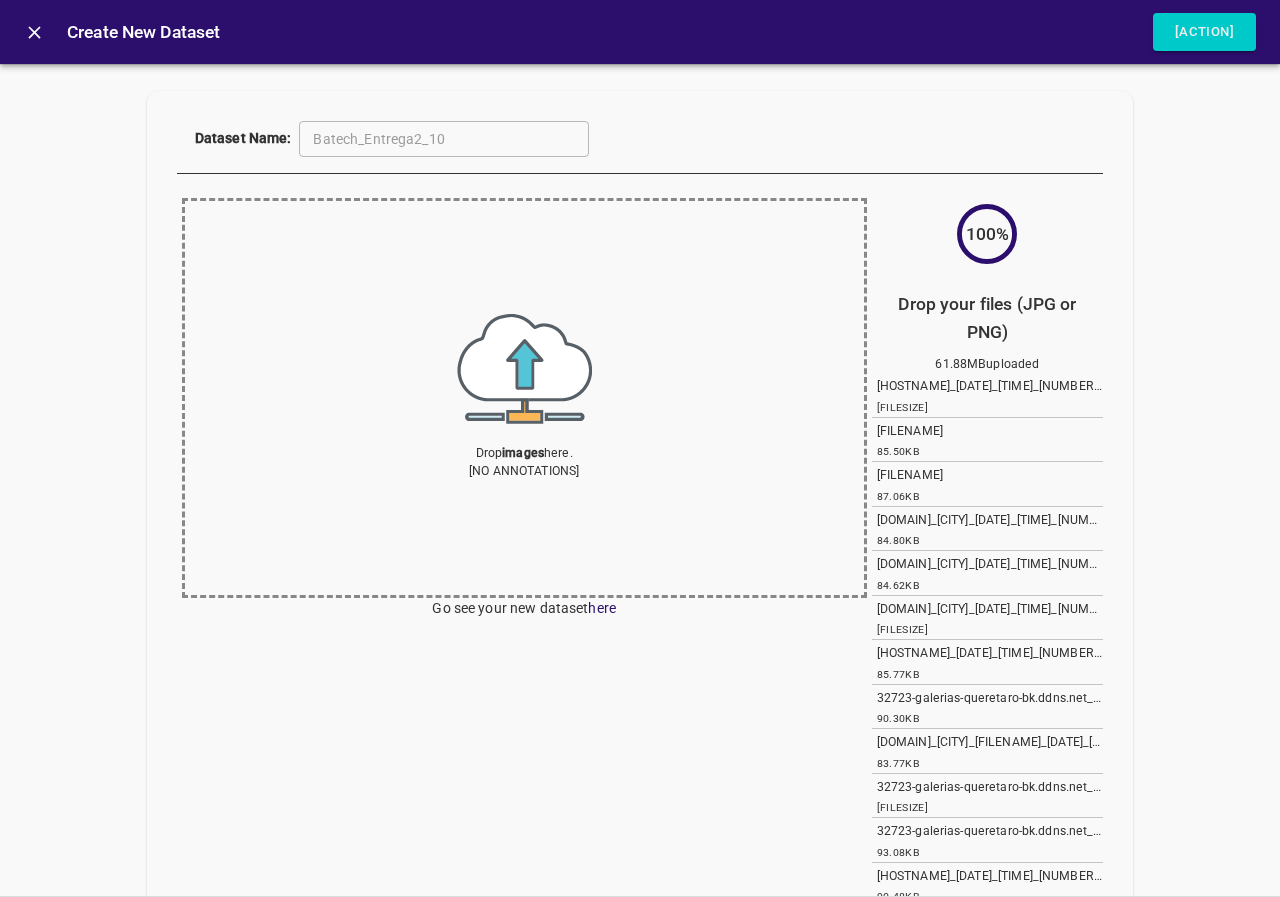 scroll, scrollTop: 0, scrollLeft: 0, axis: both 